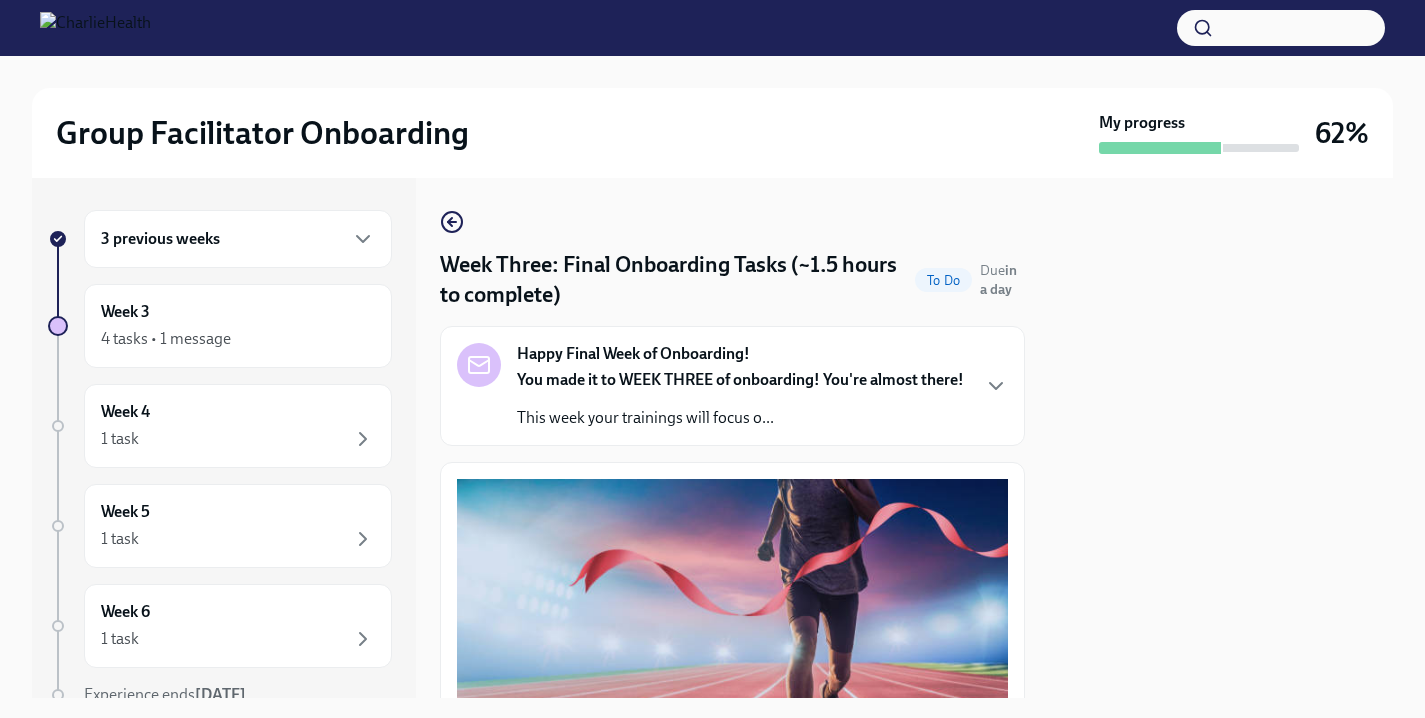 scroll, scrollTop: 0, scrollLeft: 0, axis: both 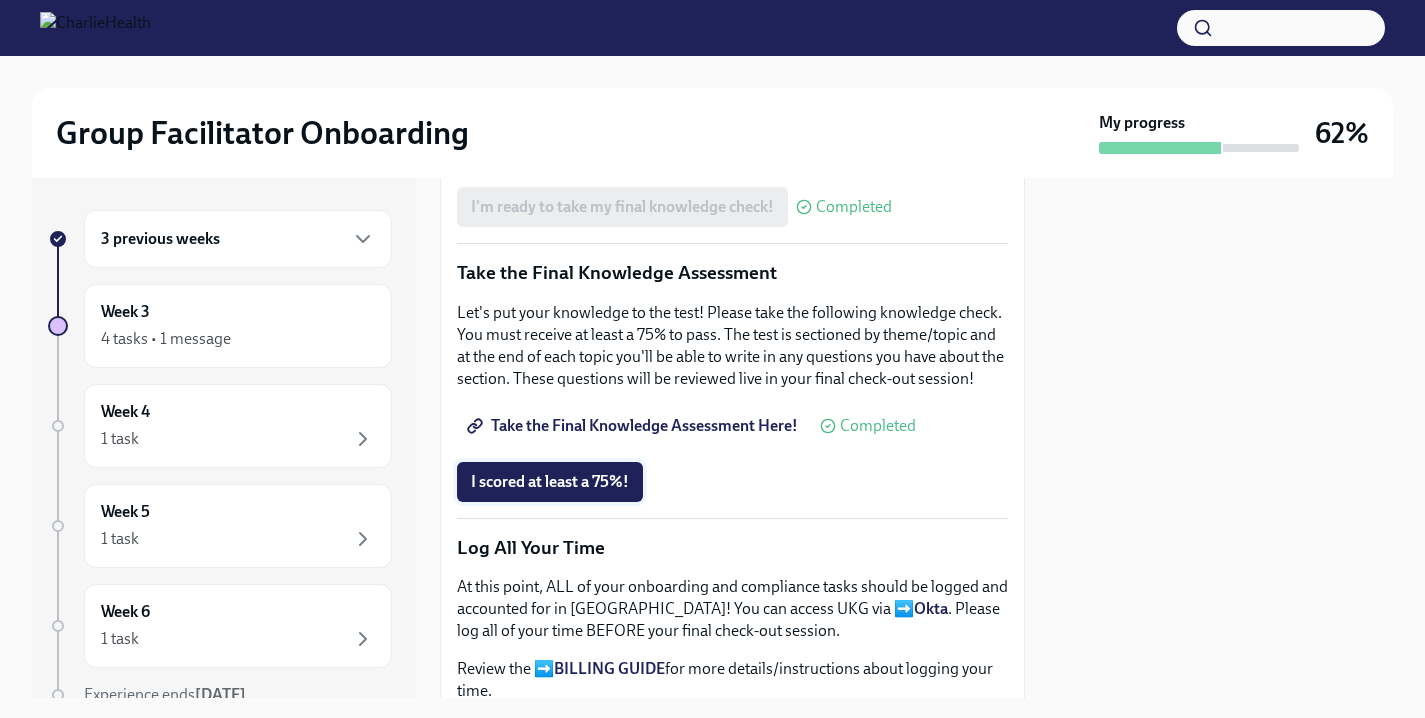 click on "I scored at least a 75%!" at bounding box center [550, 482] 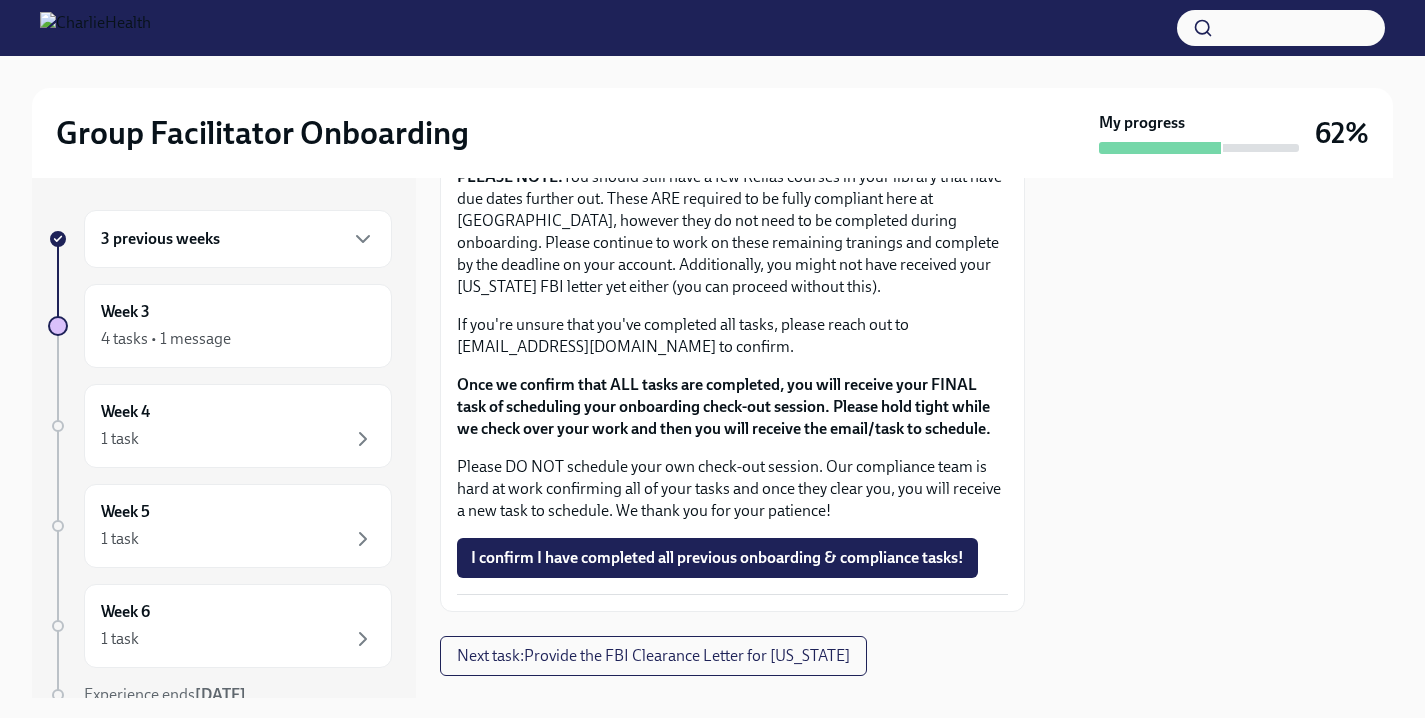 scroll, scrollTop: 1903, scrollLeft: 0, axis: vertical 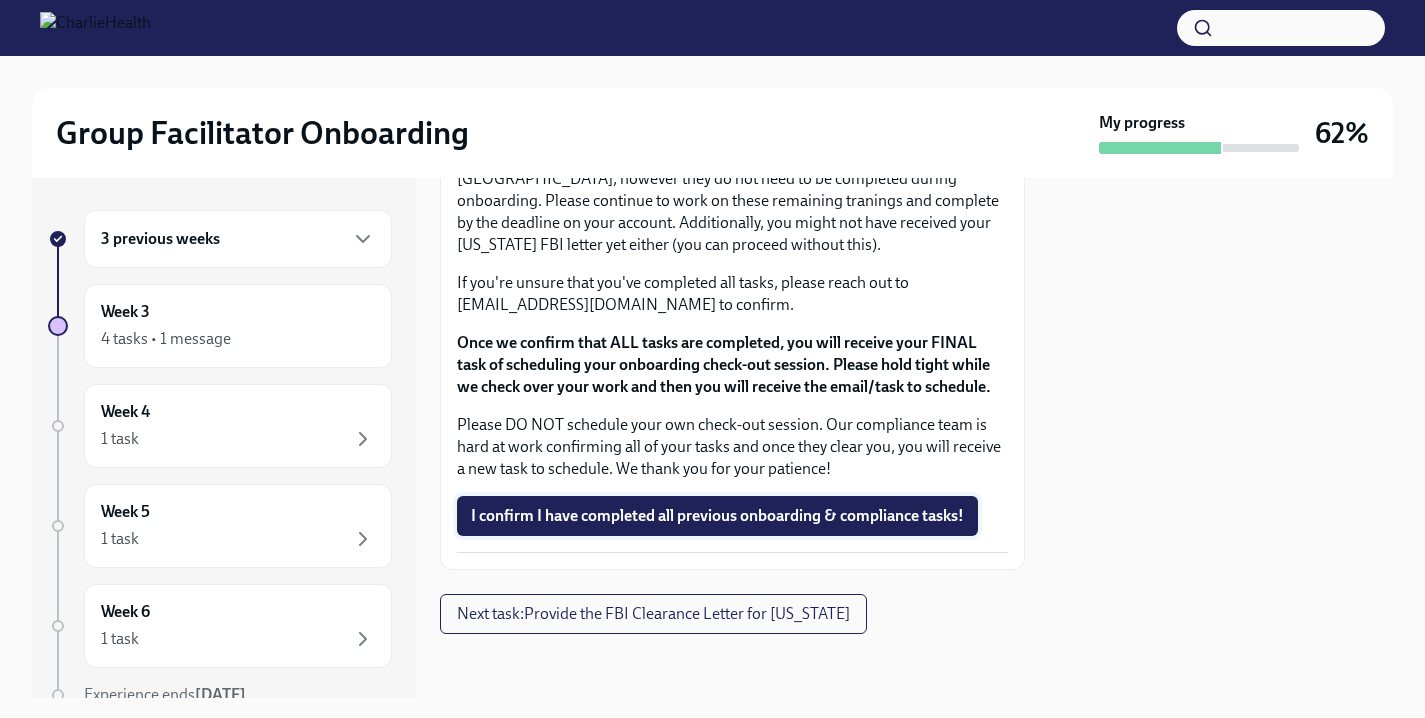 click on "I confirm I have completed all previous onboarding & compliance tasks!" at bounding box center [717, 516] 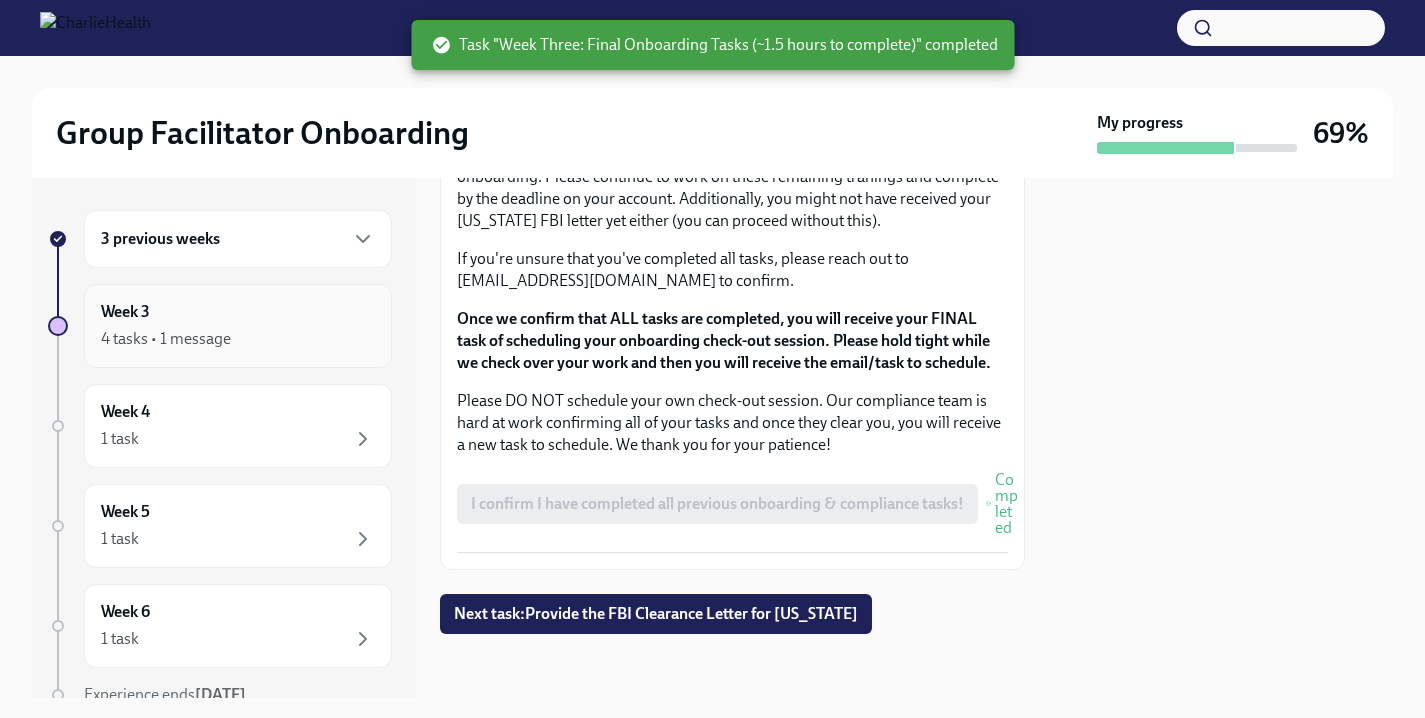 click on "Week 3" at bounding box center (125, 312) 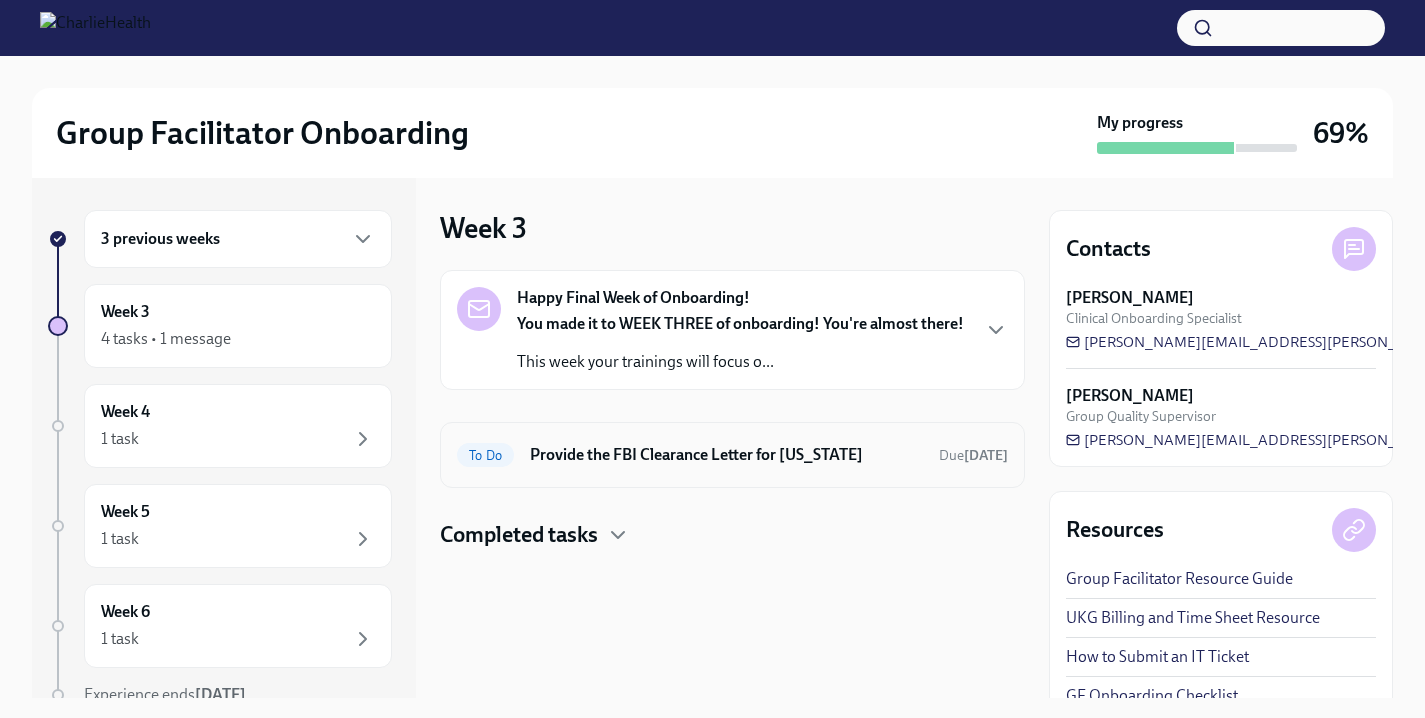 click on "Provide the FBI Clearance Letter for [US_STATE]" at bounding box center (726, 455) 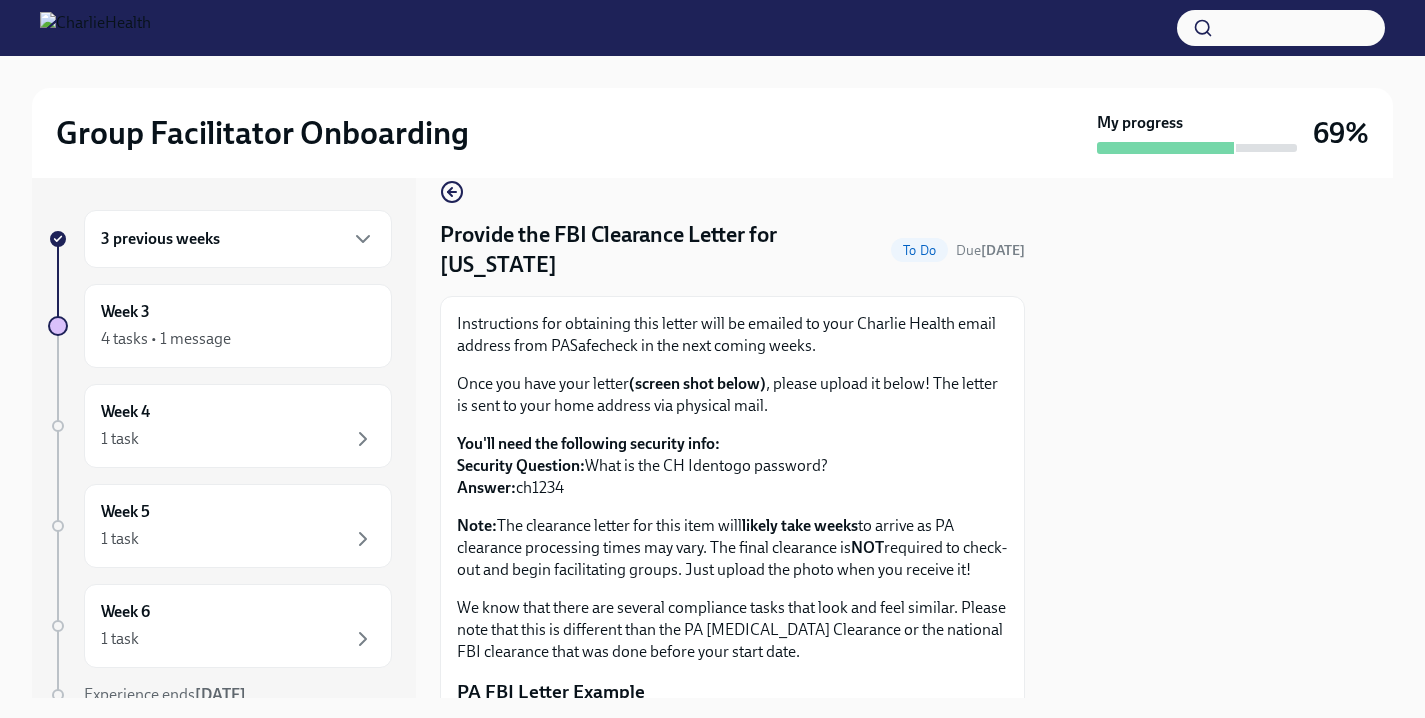 scroll, scrollTop: 0, scrollLeft: 0, axis: both 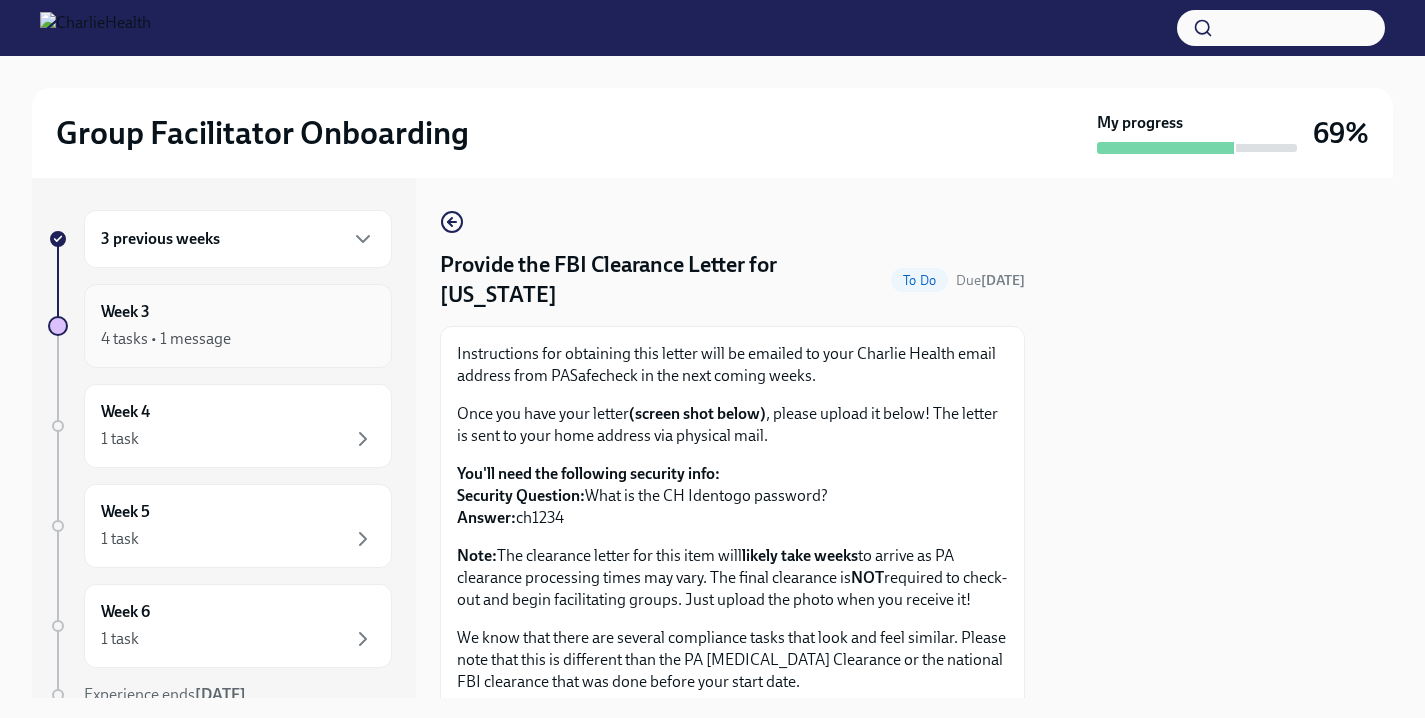 click on "Week 3 4 tasks • 1 message" at bounding box center [238, 326] 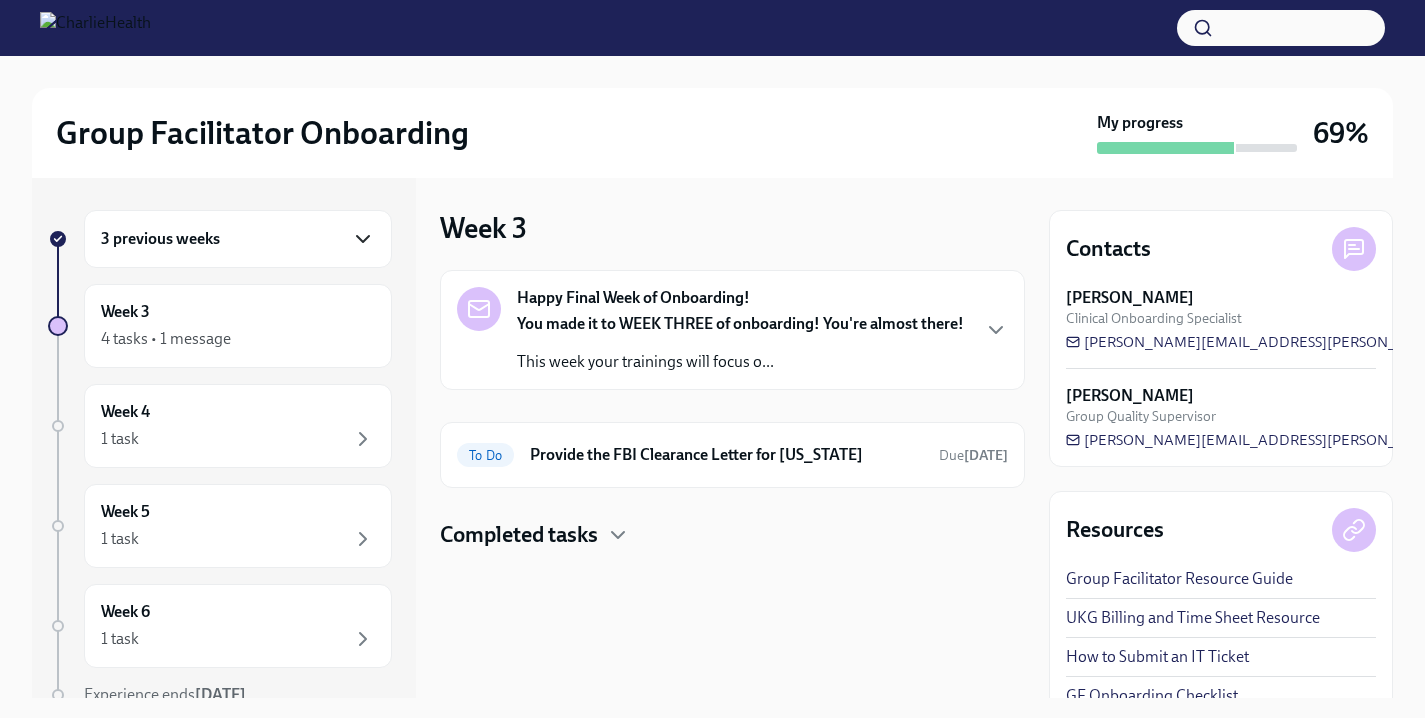 click 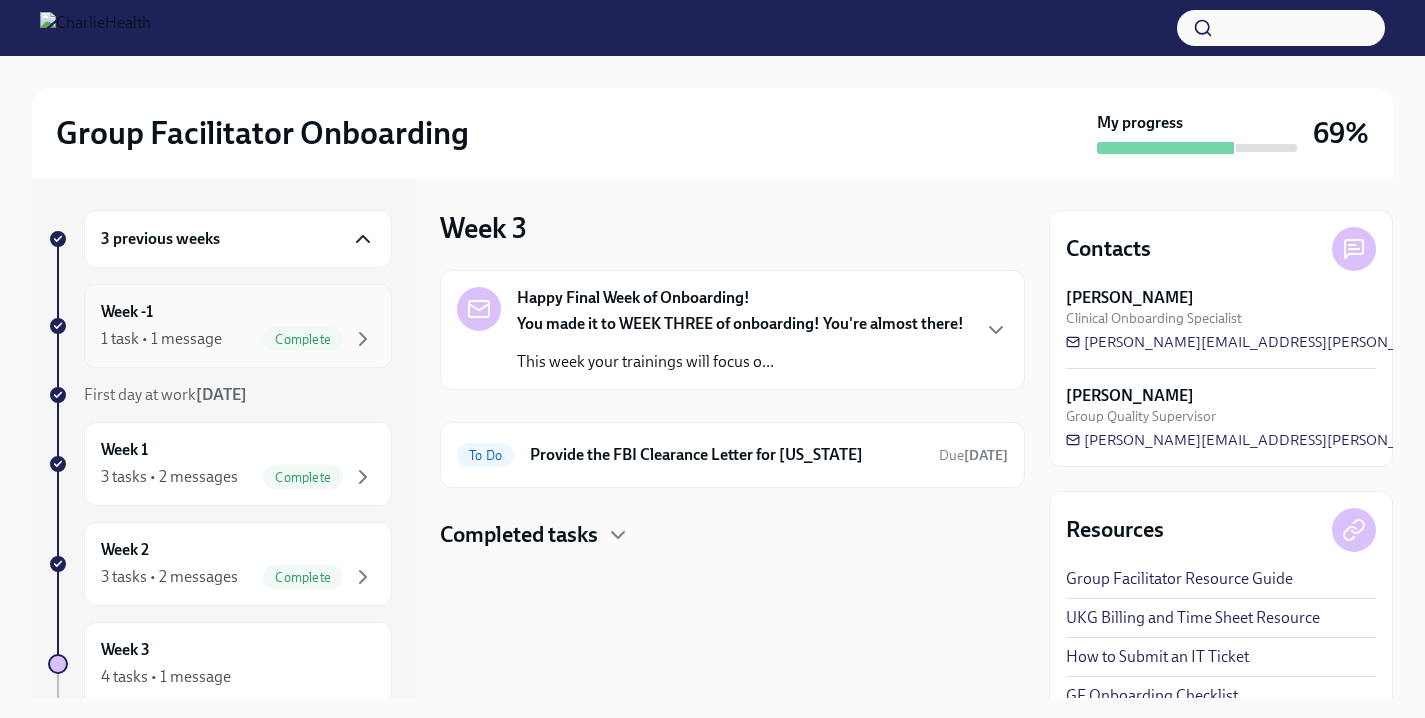 click on "Week -1 1 task • 1 message Complete" at bounding box center (238, 326) 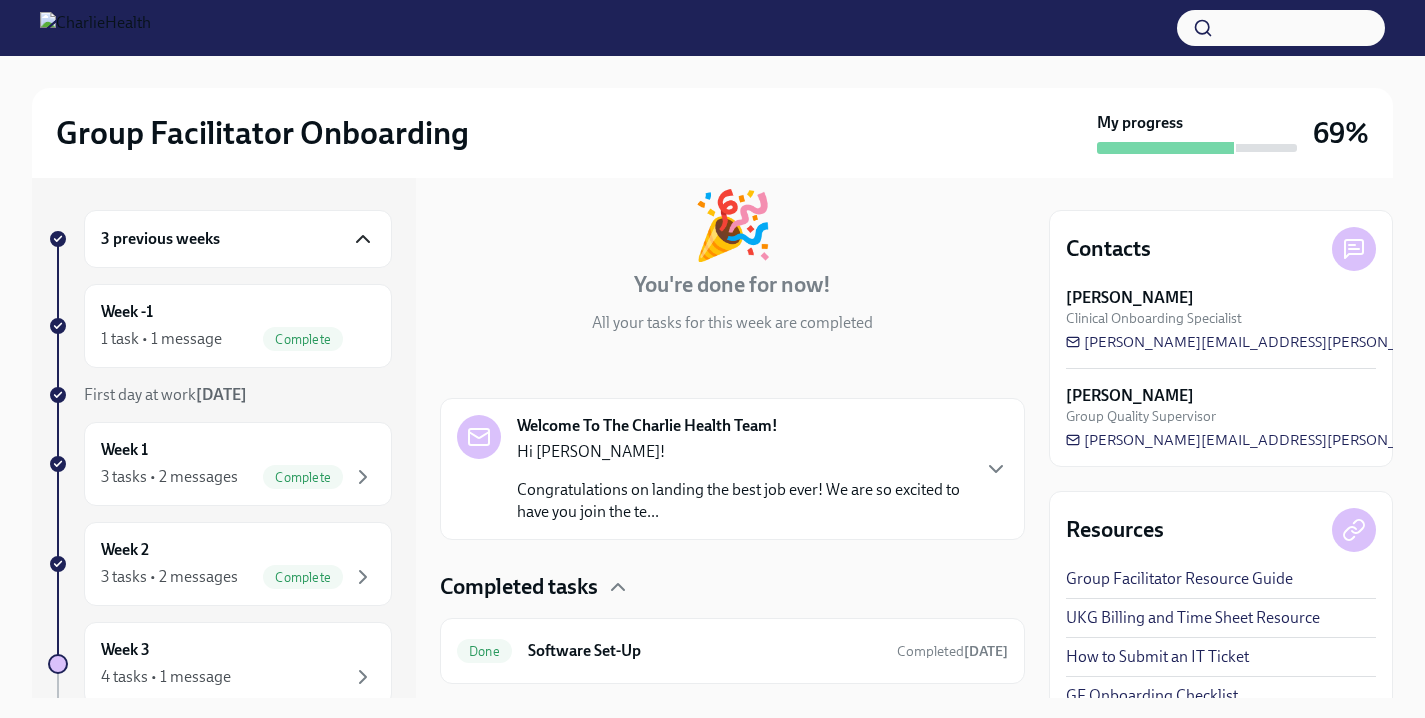 scroll, scrollTop: 160, scrollLeft: 0, axis: vertical 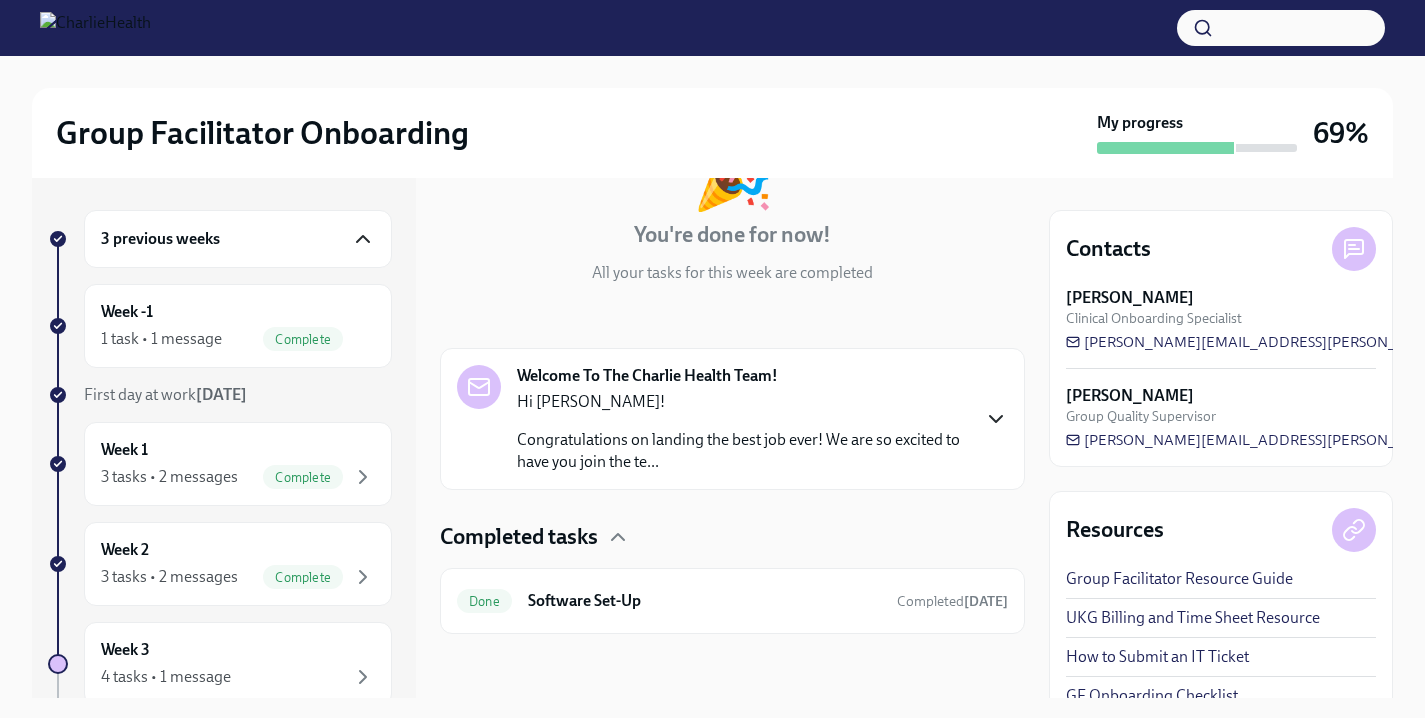 click 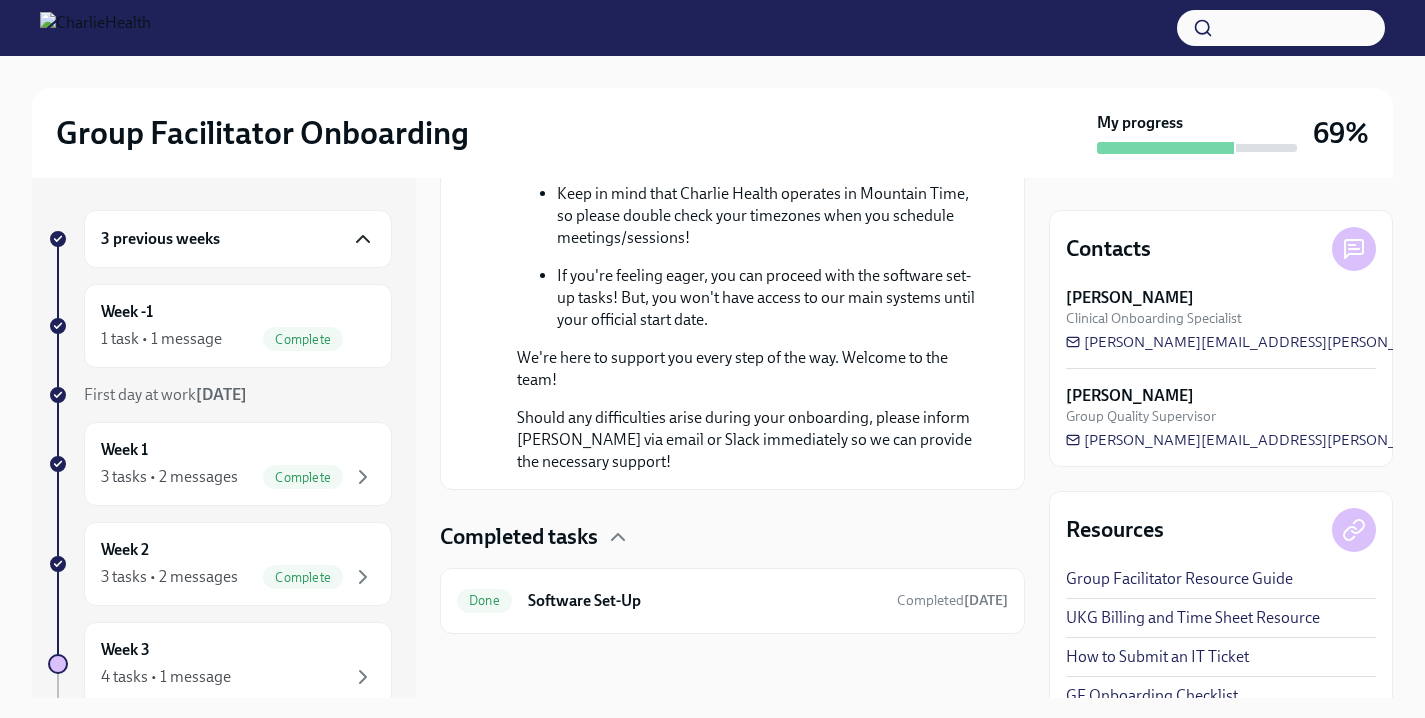 scroll, scrollTop: 1336, scrollLeft: 0, axis: vertical 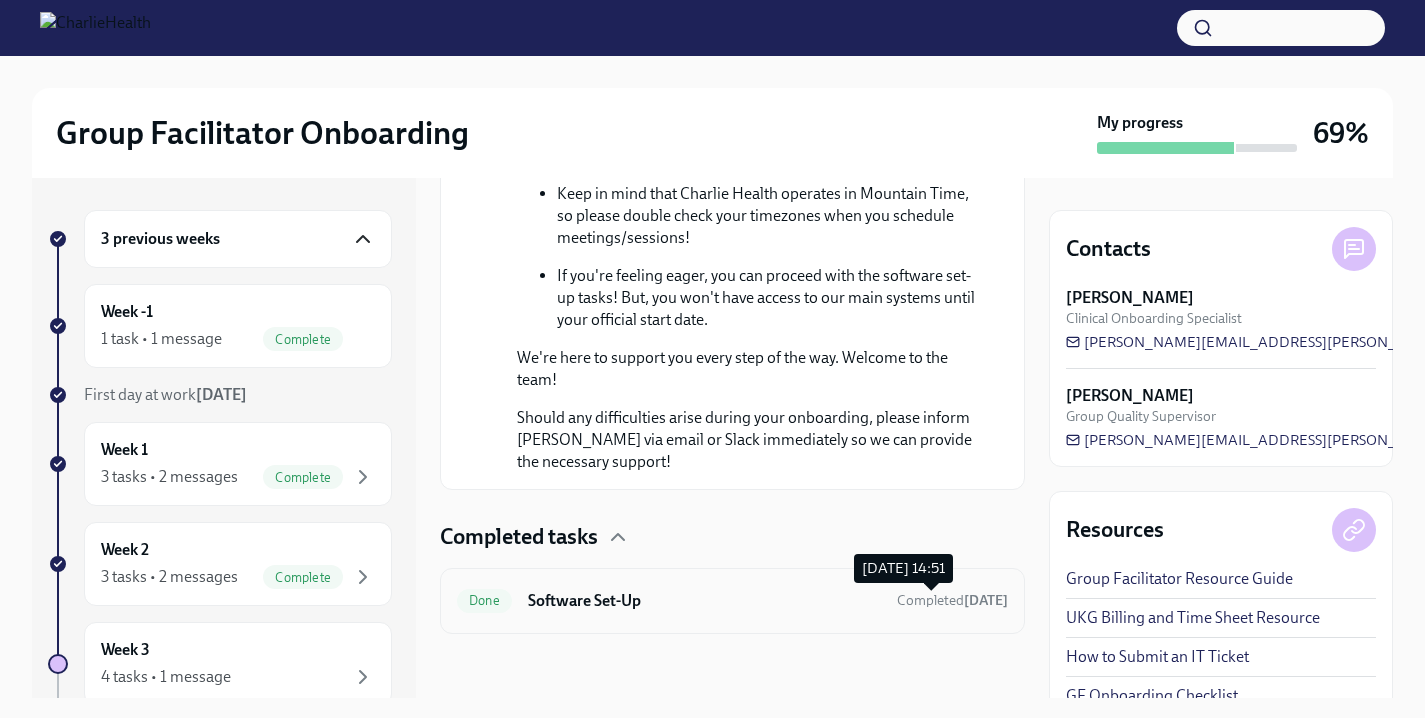click on "Completed  Jun 23rd" at bounding box center (952, 600) 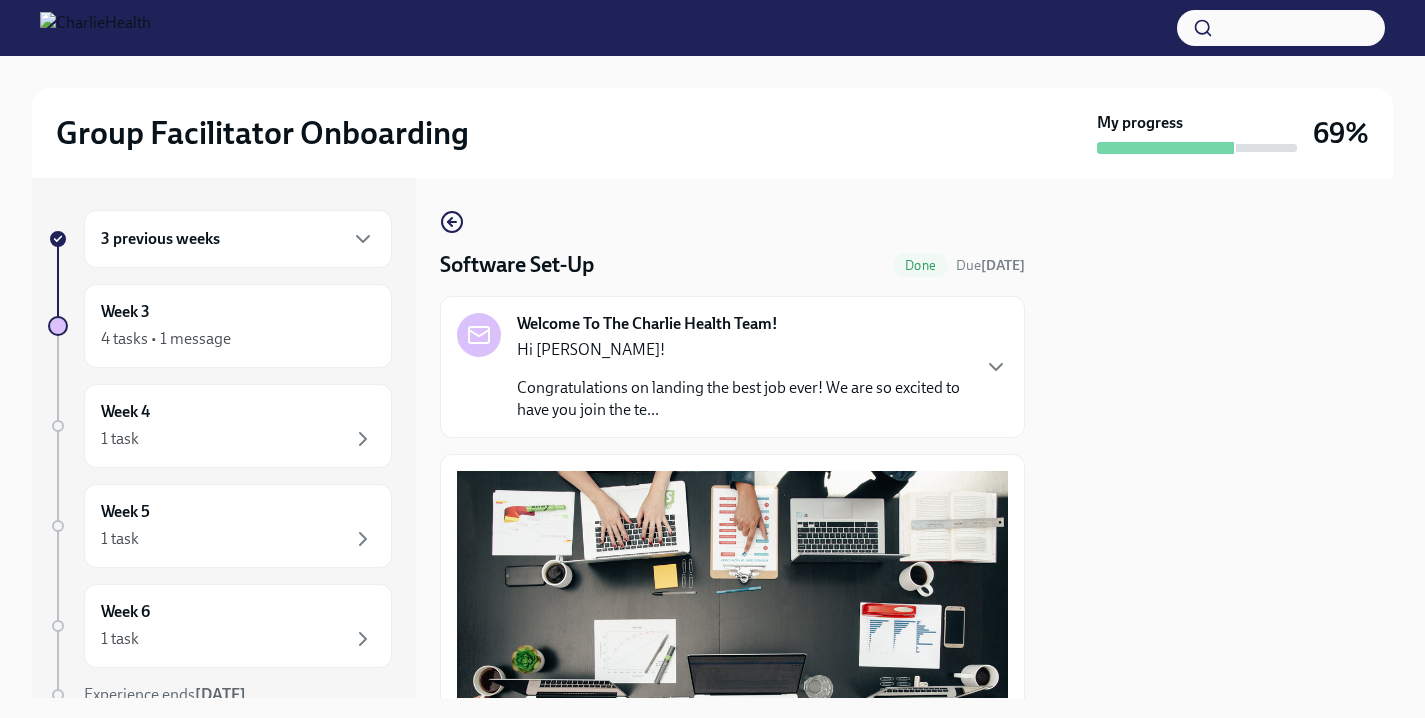 scroll, scrollTop: 618, scrollLeft: 0, axis: vertical 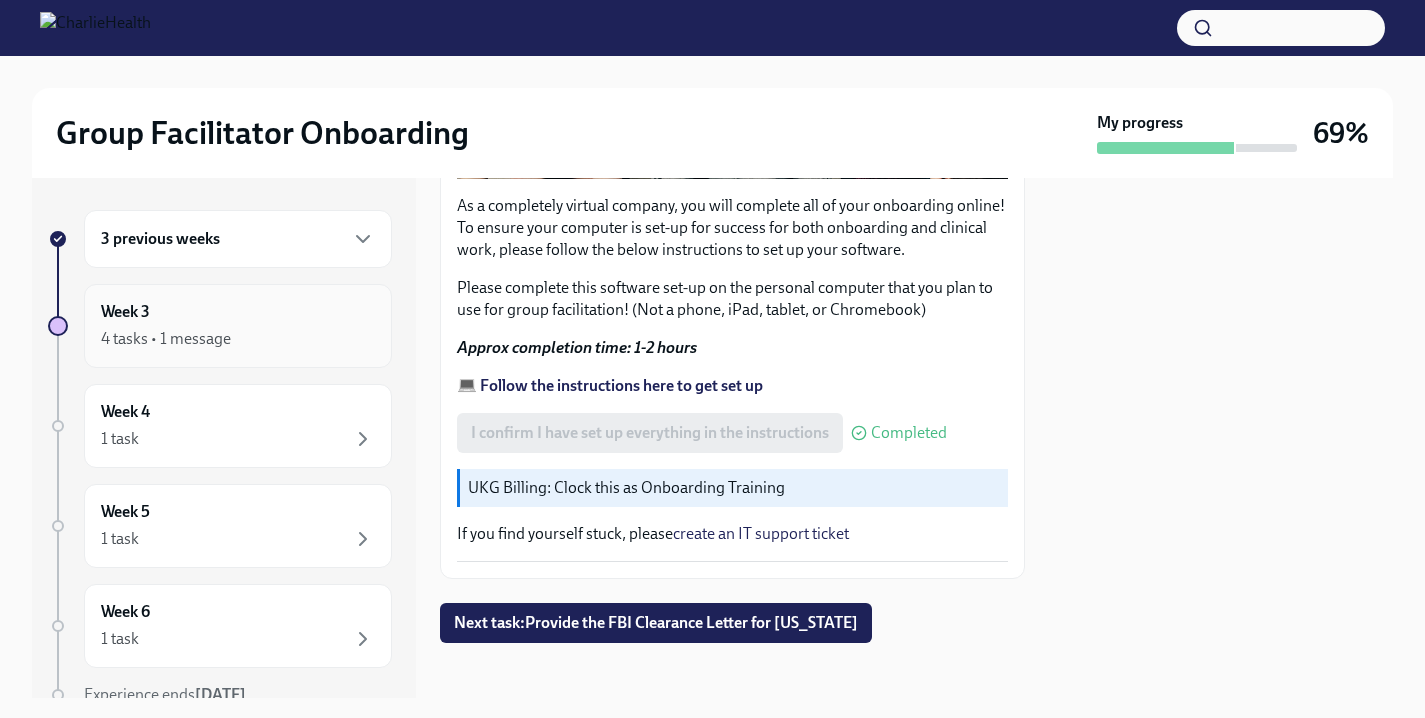 click on "4 tasks • 1 message" at bounding box center [166, 339] 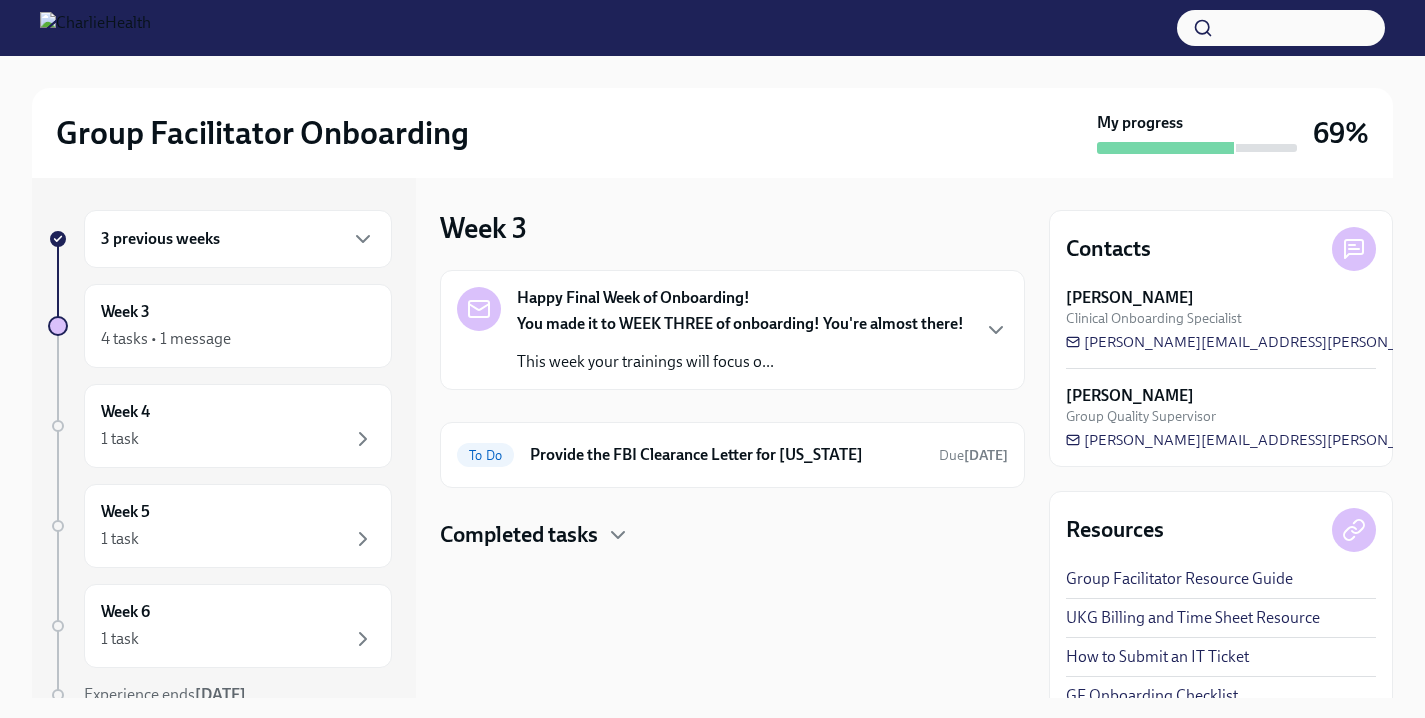 click on "3 previous weeks" at bounding box center (238, 239) 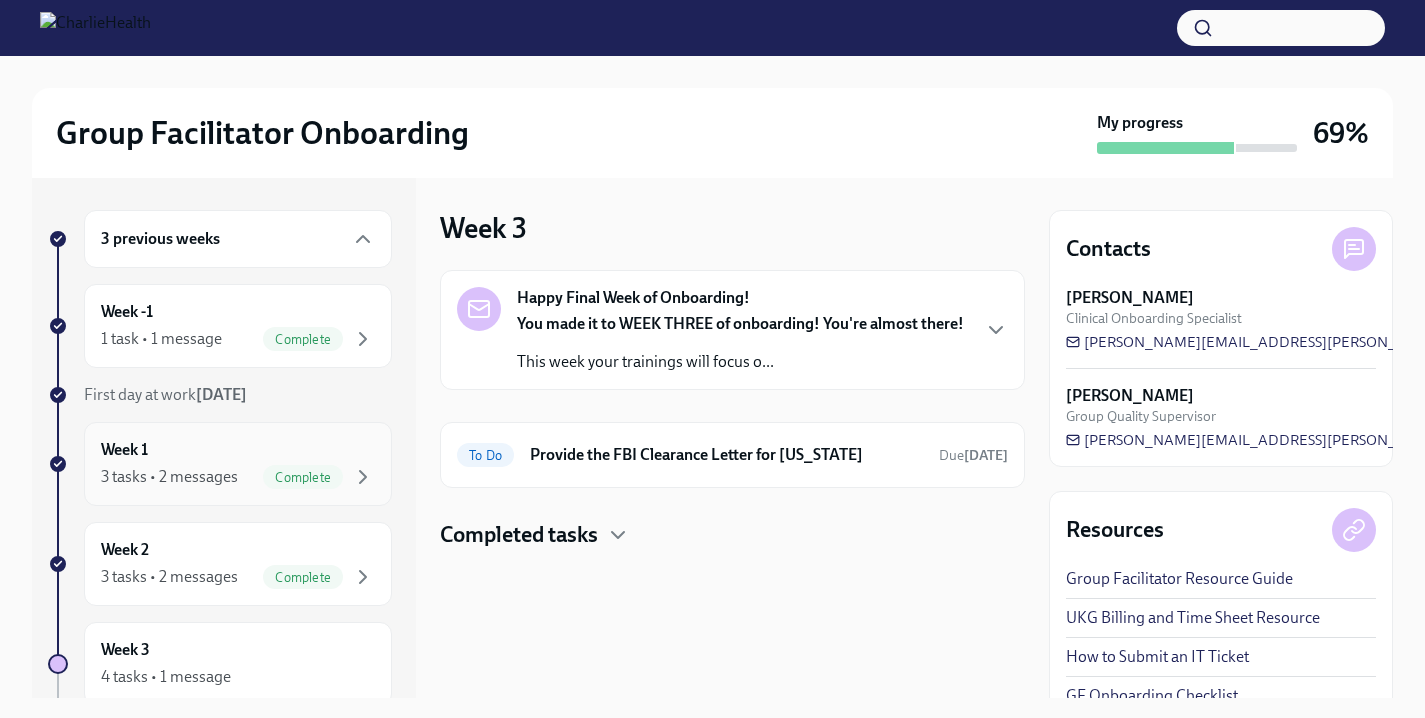 click on "Week 1 3 tasks • 2 messages Complete" at bounding box center (238, 464) 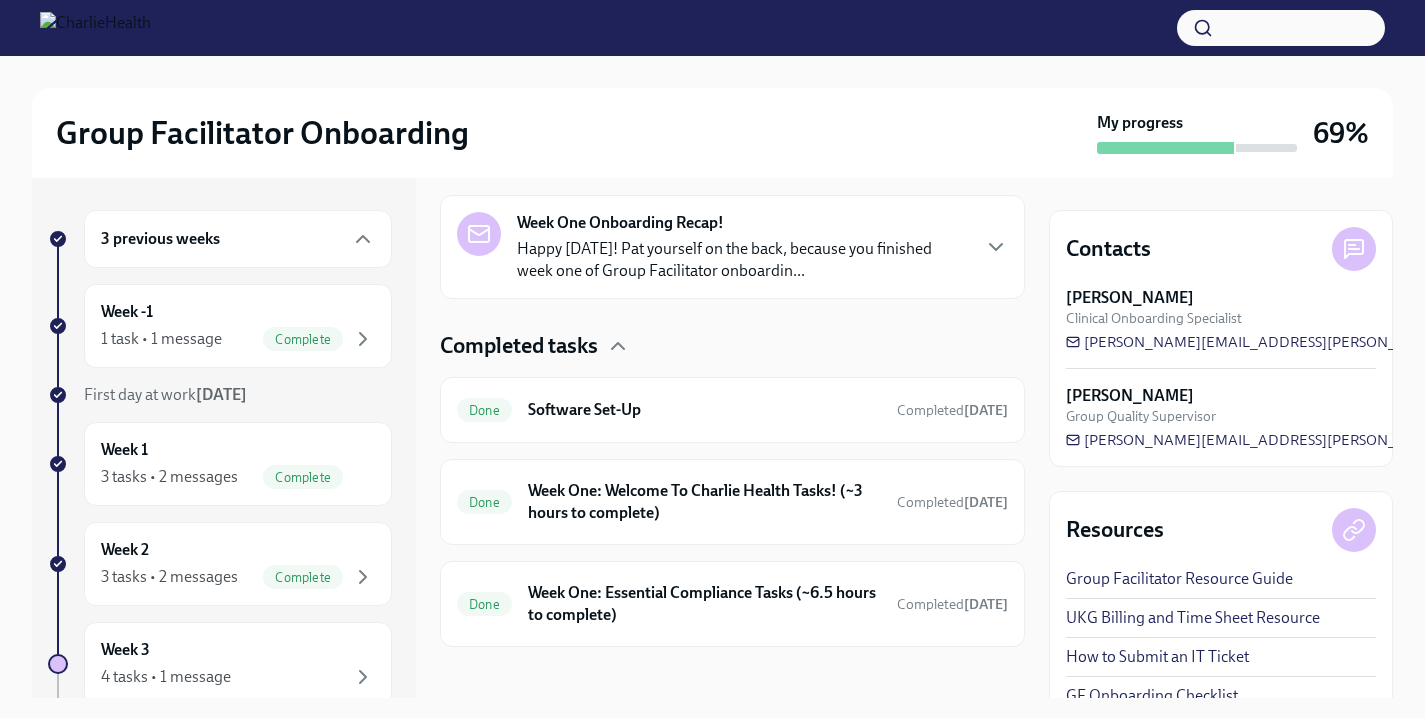 scroll, scrollTop: 447, scrollLeft: 0, axis: vertical 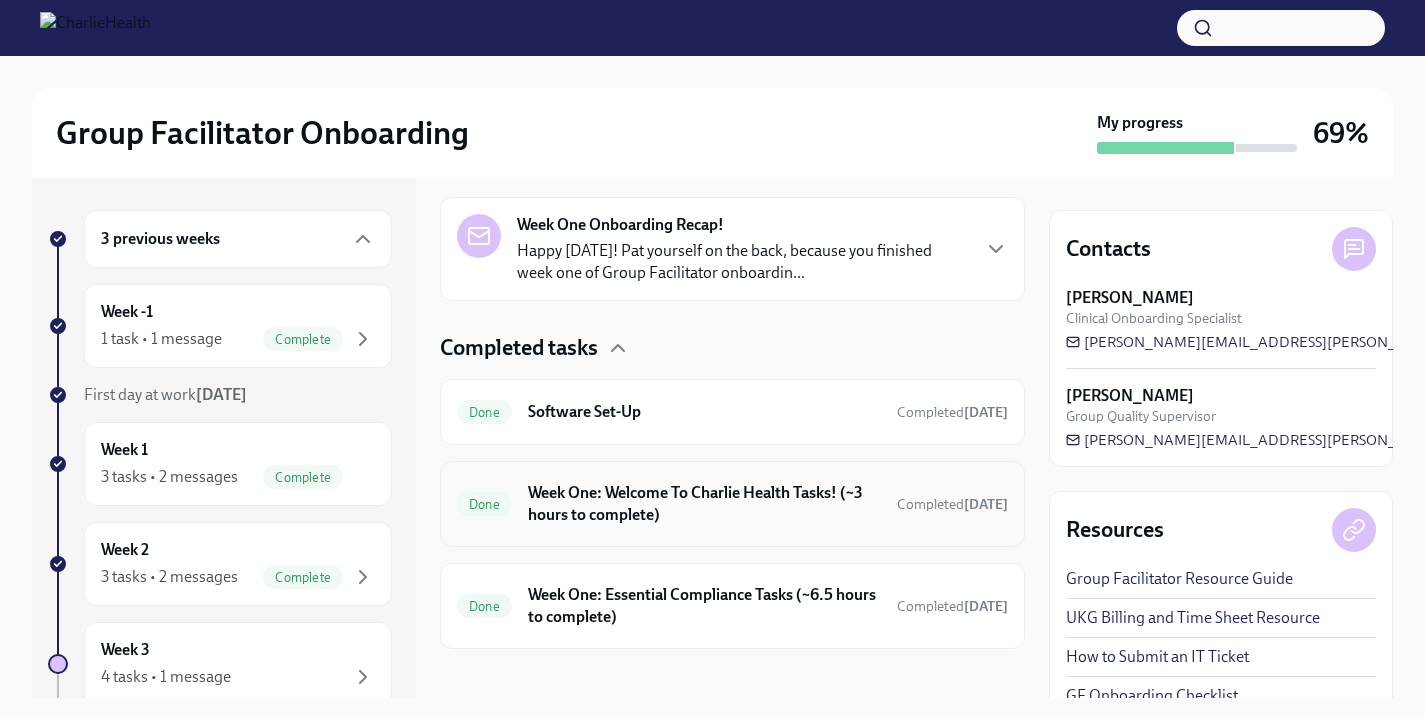 click on "Done Week One: Welcome To Charlie Health Tasks! (~3 hours to complete) Completed  [DATE]" at bounding box center [732, 504] 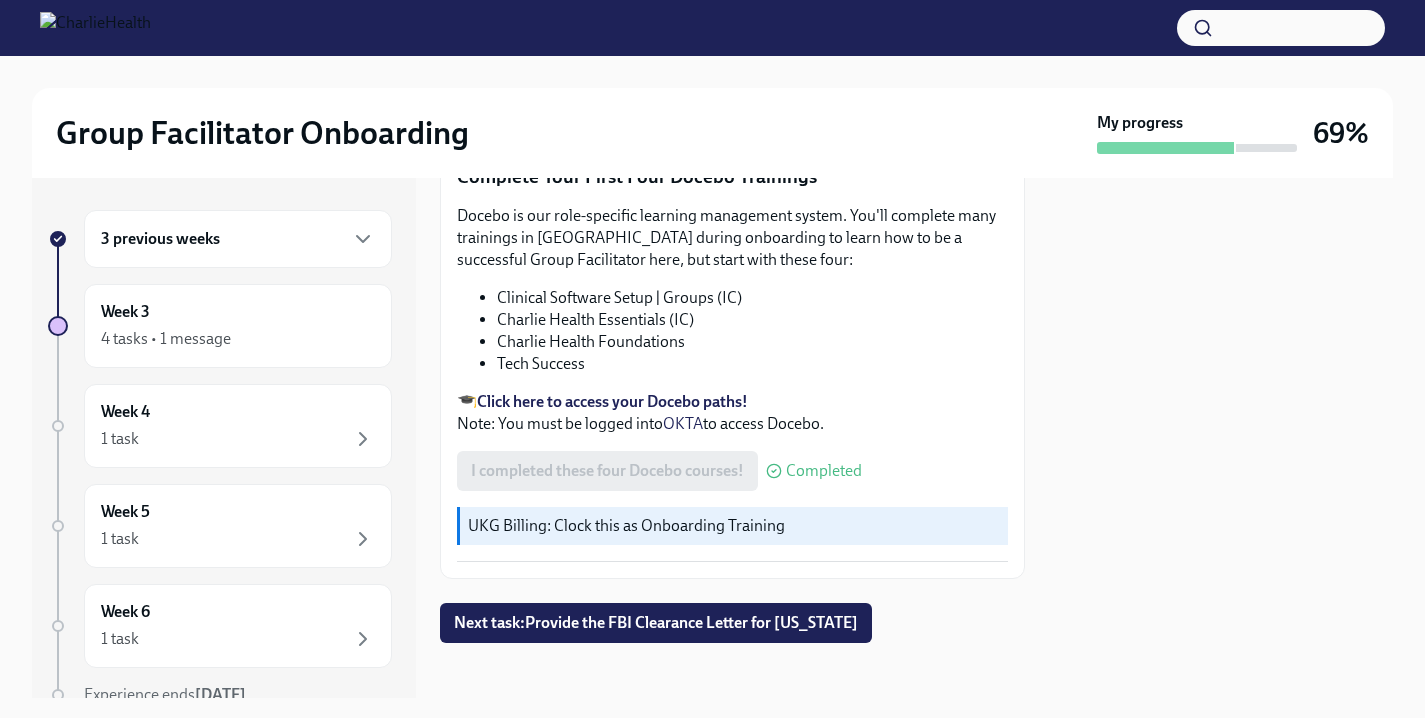 scroll, scrollTop: 0, scrollLeft: 0, axis: both 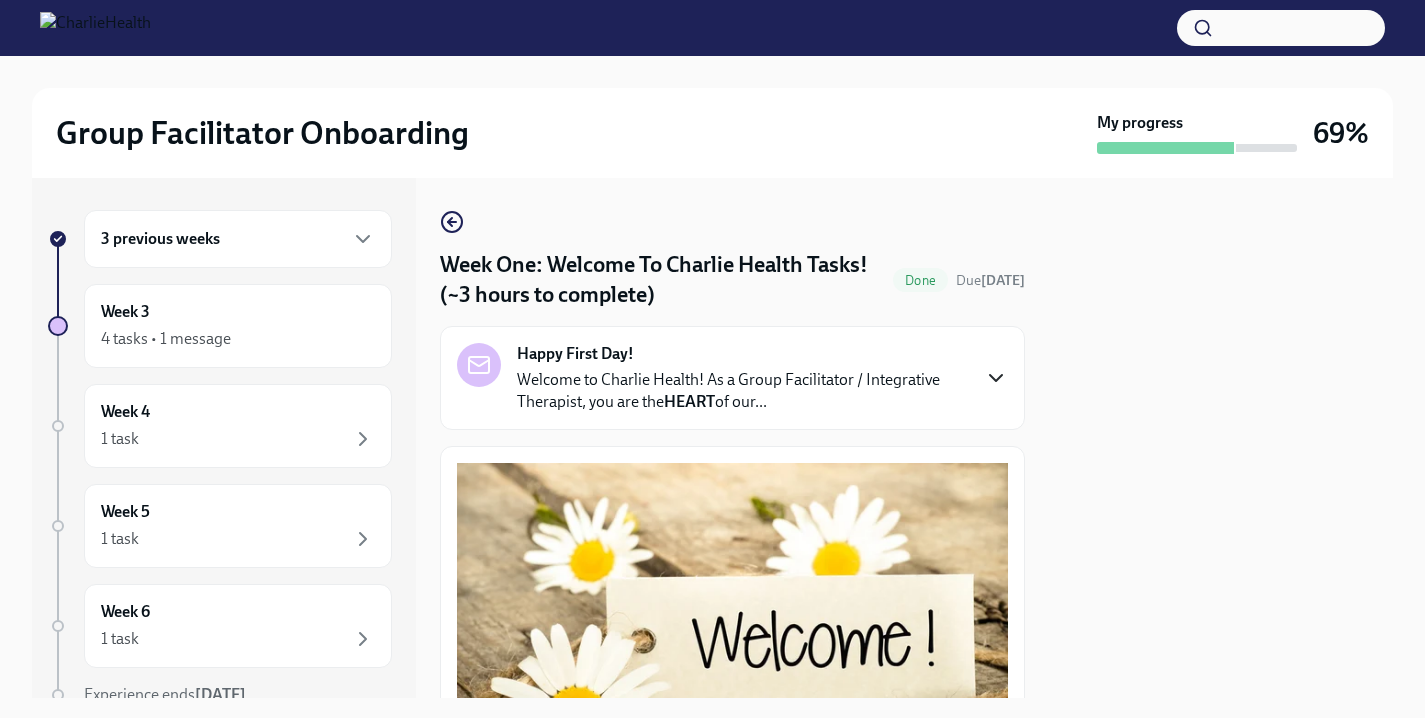 click 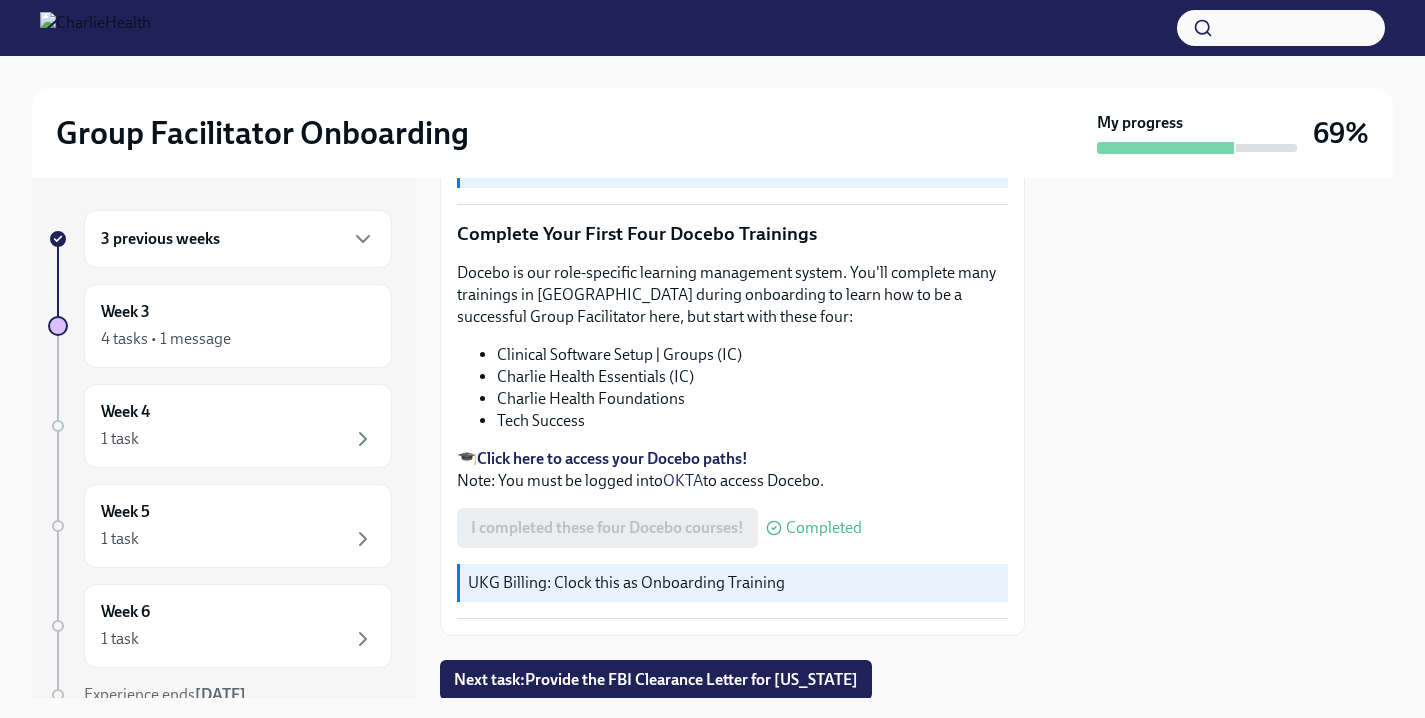 scroll, scrollTop: 3515, scrollLeft: 0, axis: vertical 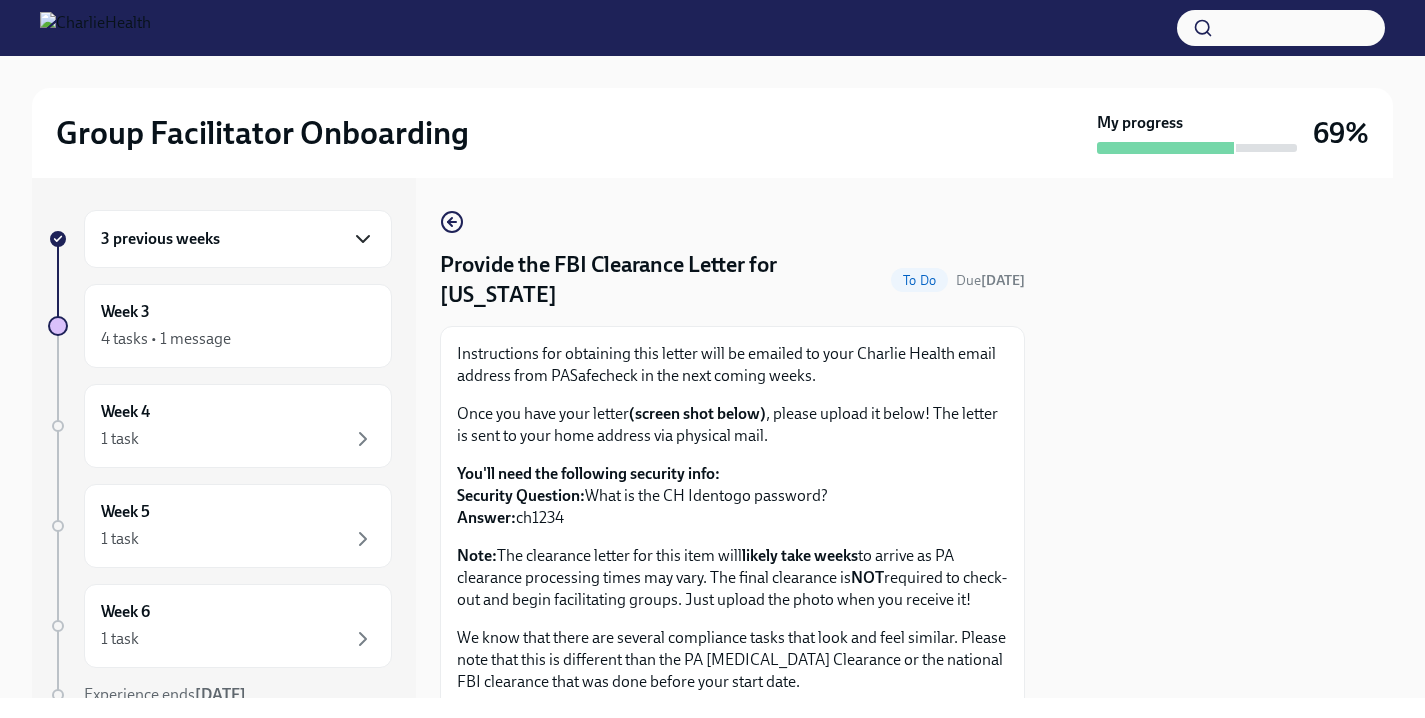 click 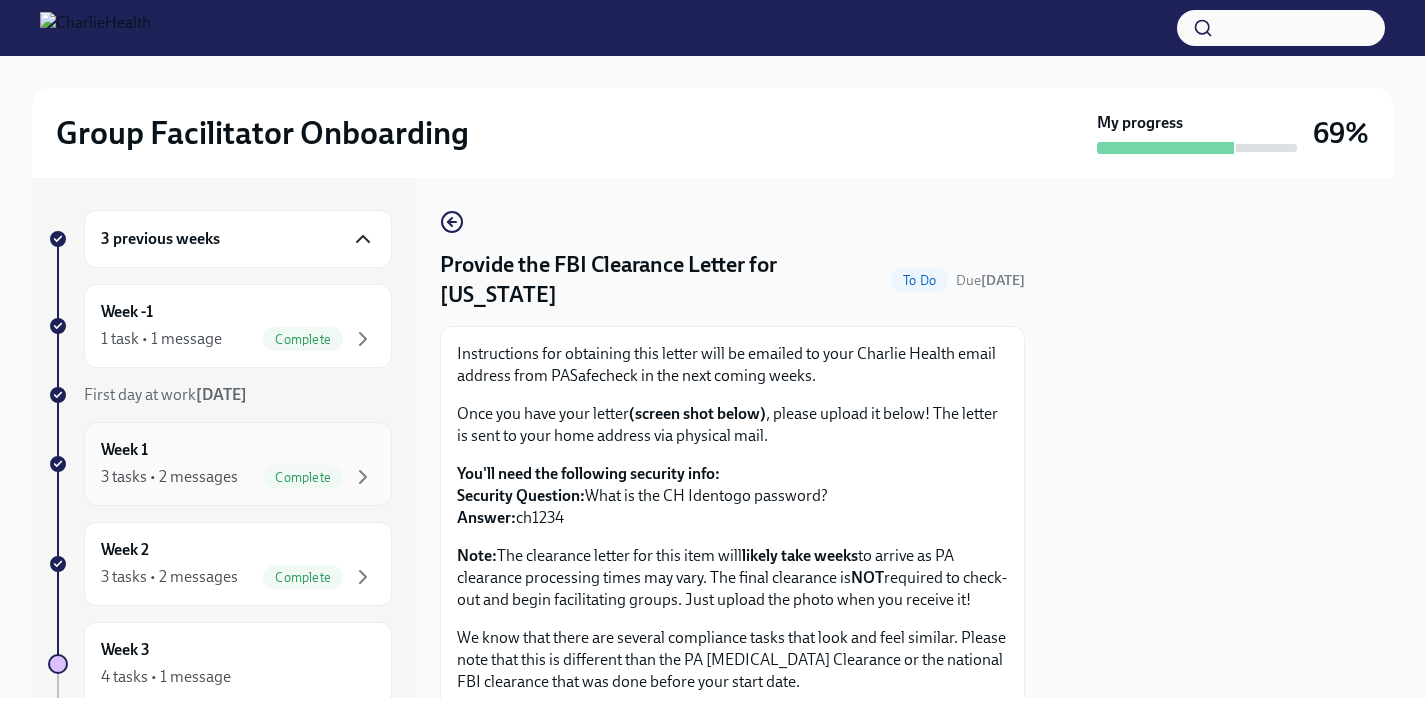 click on "Complete" at bounding box center (319, 477) 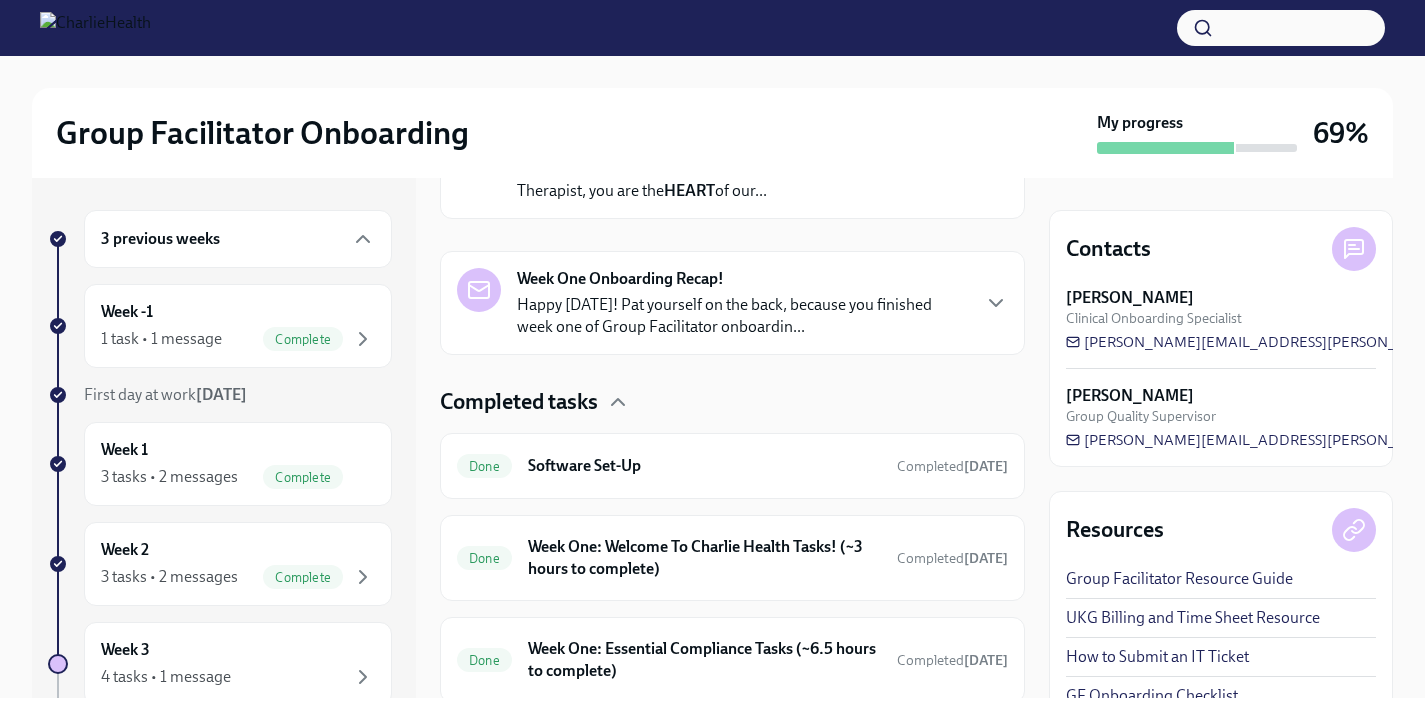 scroll, scrollTop: 462, scrollLeft: 0, axis: vertical 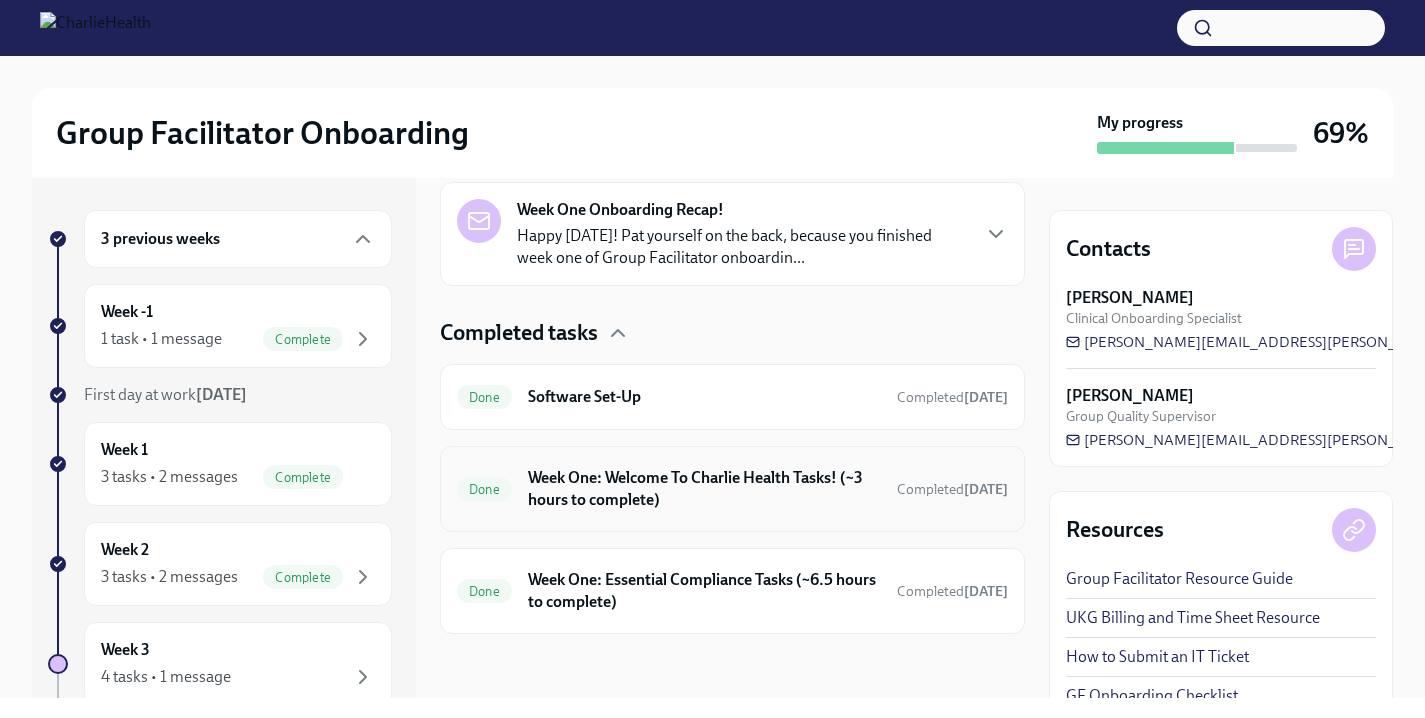 click on "Week One: Welcome To Charlie Health Tasks! (~3 hours to complete)" at bounding box center [704, 489] 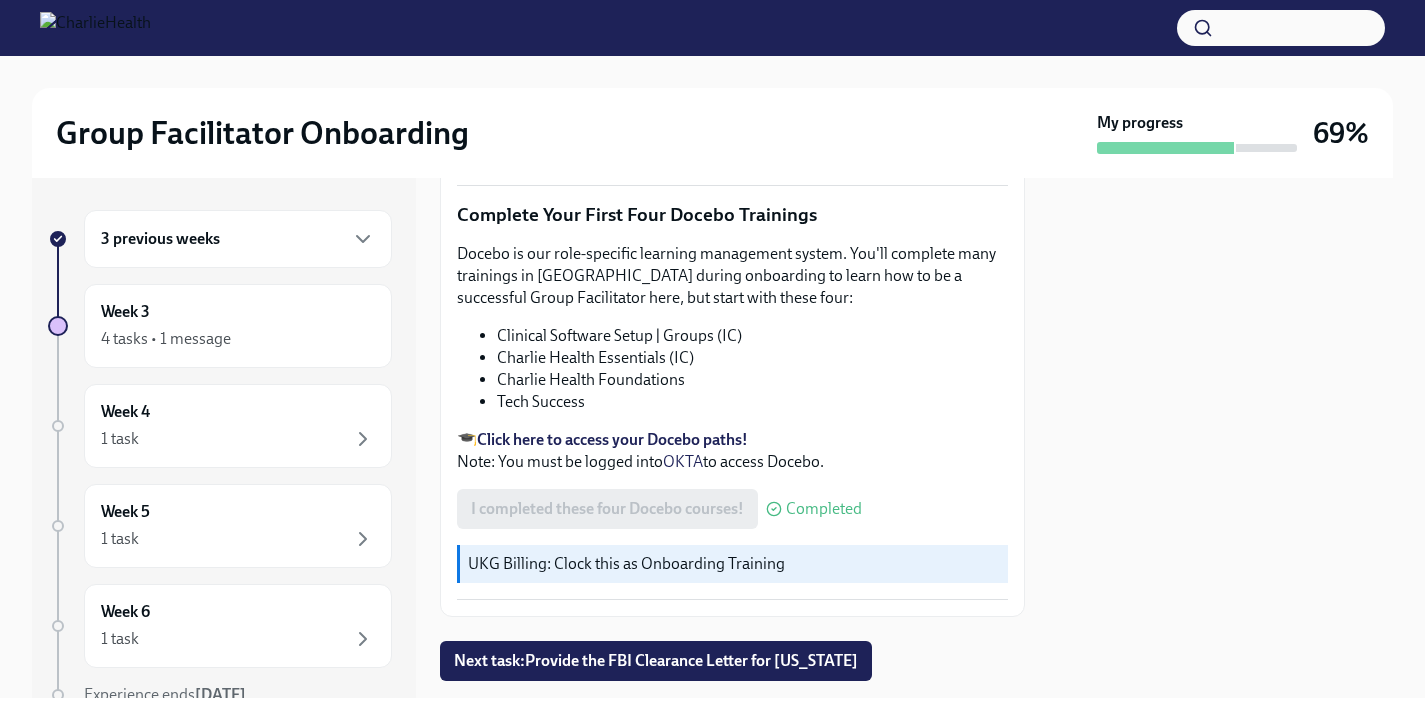 scroll, scrollTop: 2609, scrollLeft: 0, axis: vertical 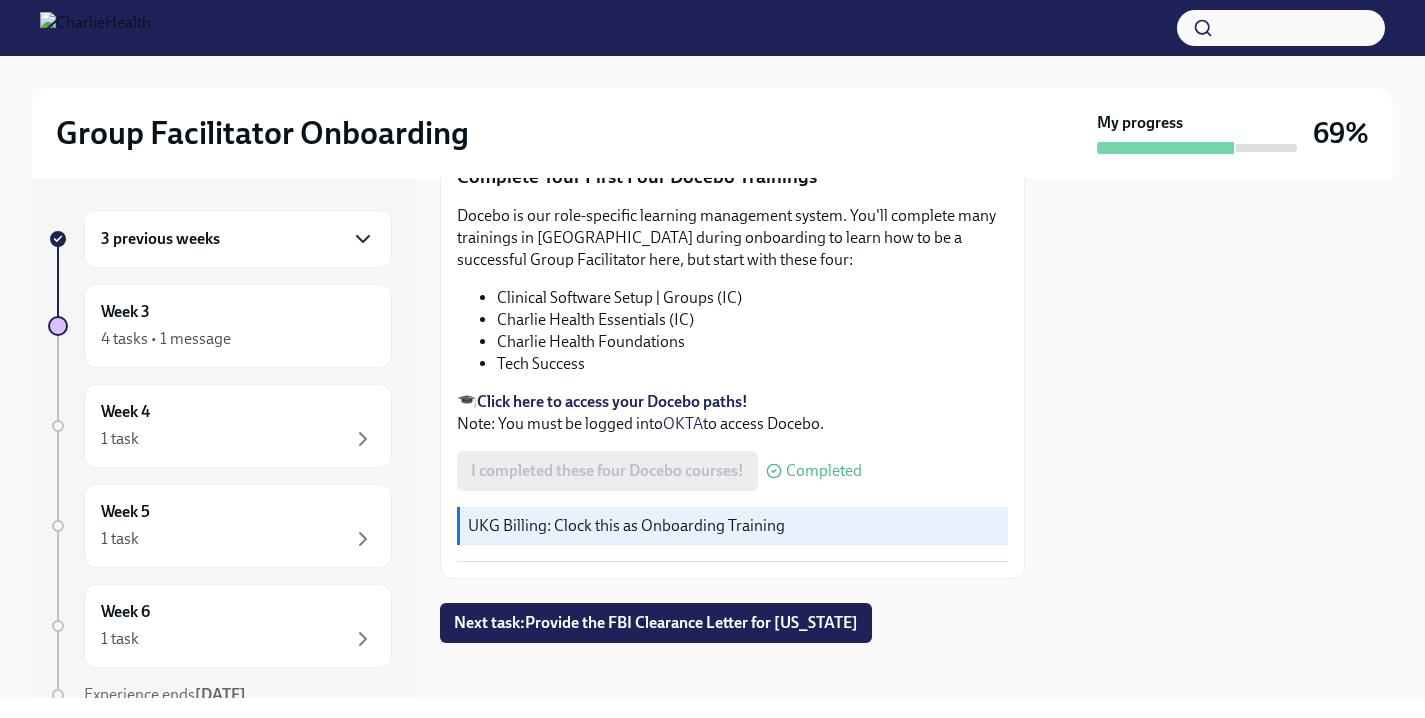 click 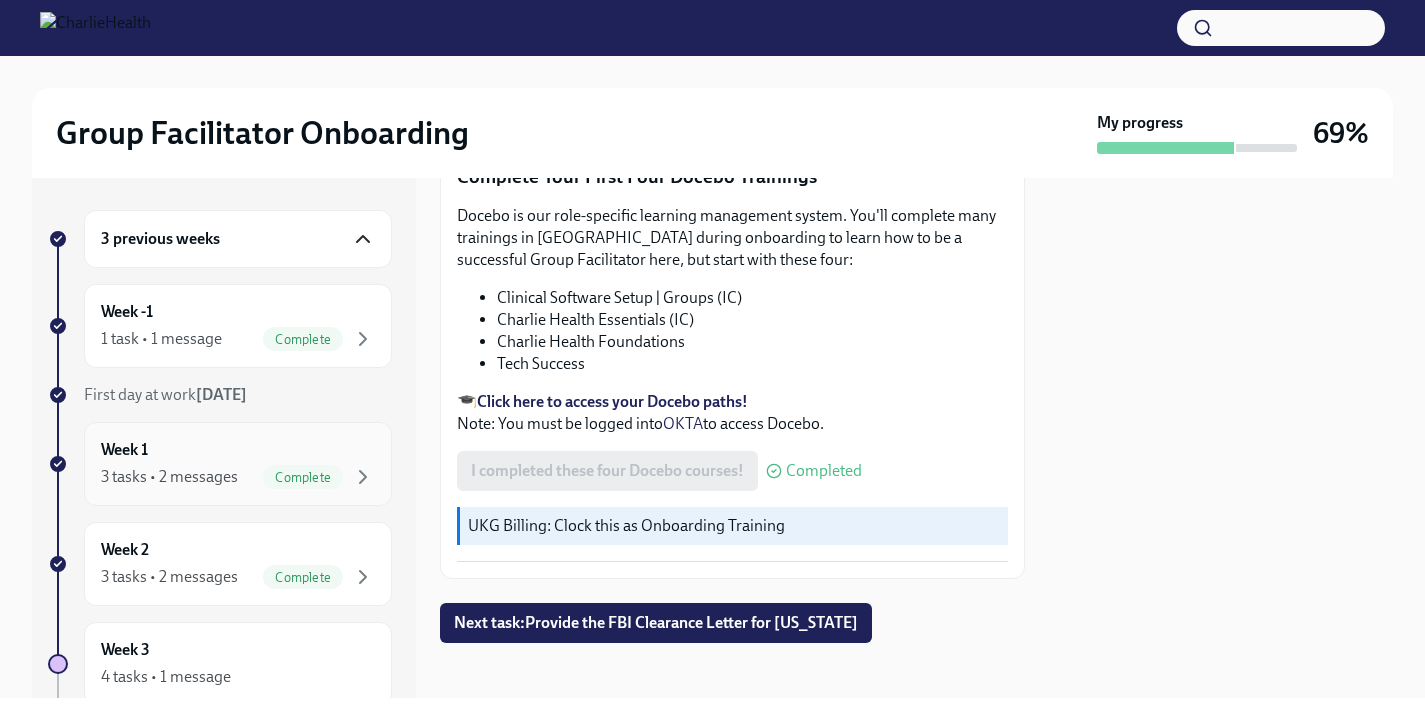 click on "Week 1 3 tasks • 2 messages Complete" at bounding box center [238, 464] 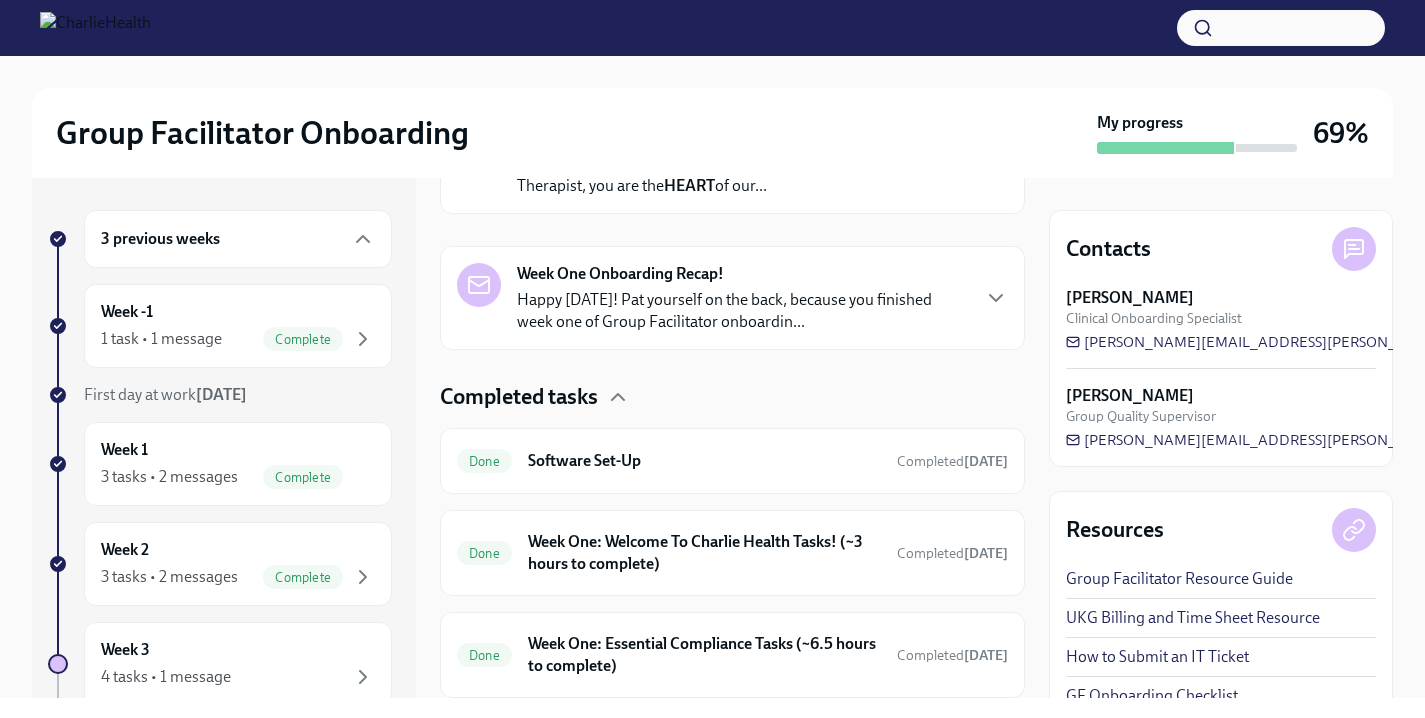 scroll, scrollTop: 462, scrollLeft: 0, axis: vertical 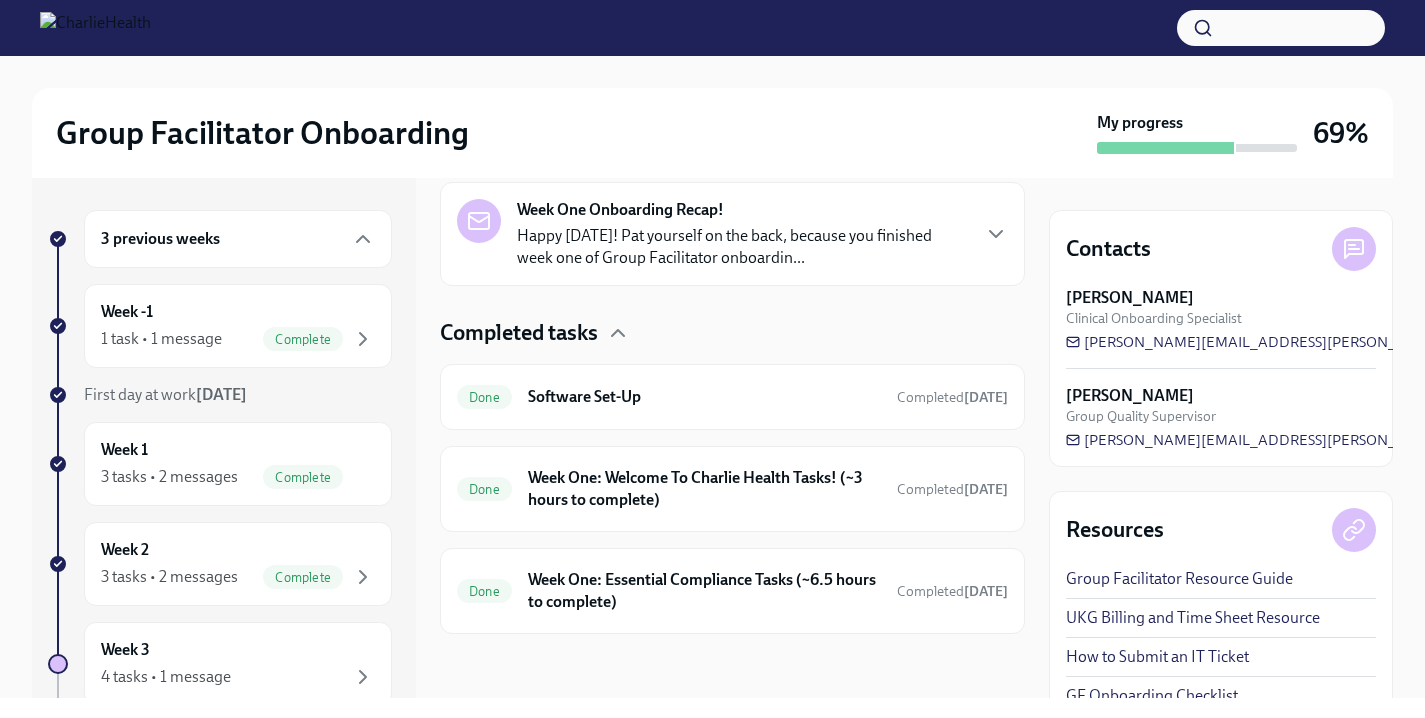click at bounding box center (732, 666) 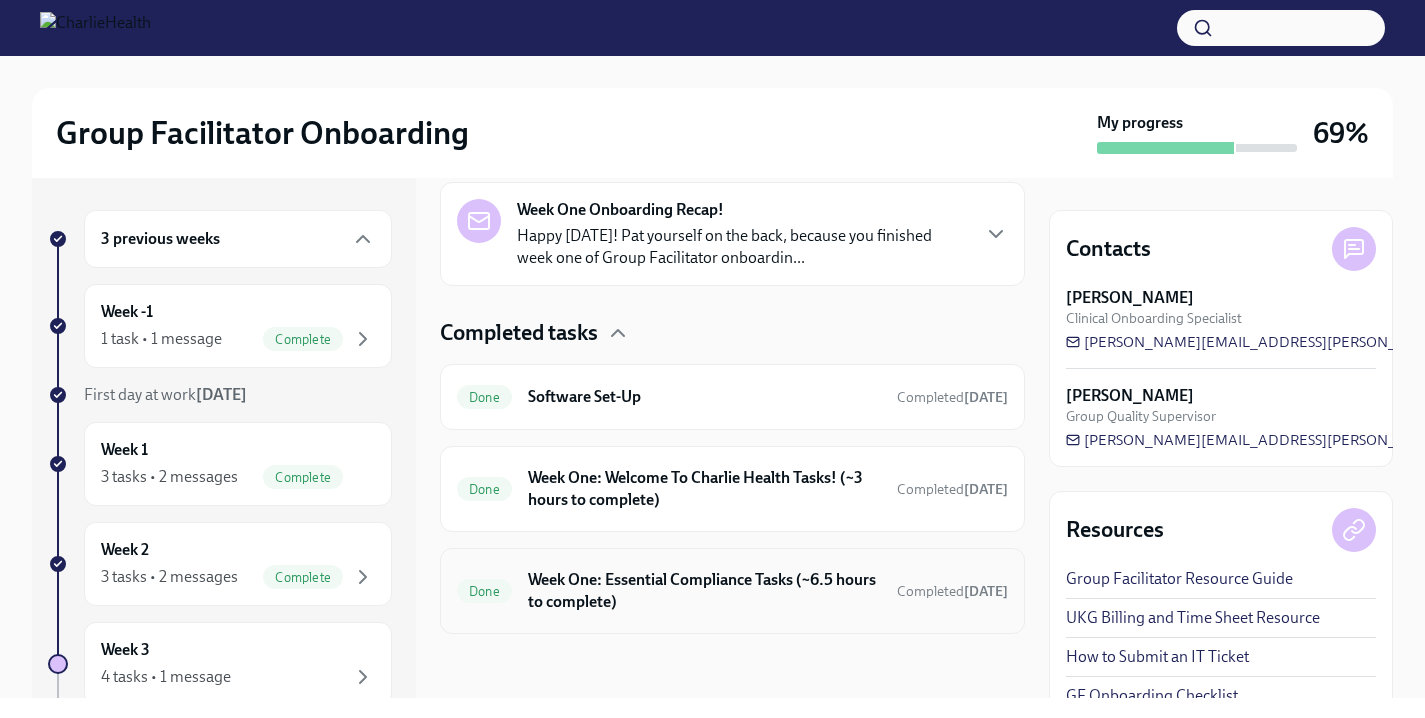 click on "Done Week One: Essential Compliance Tasks (~6.5 hours to complete) Completed  [DATE]" at bounding box center [732, 591] 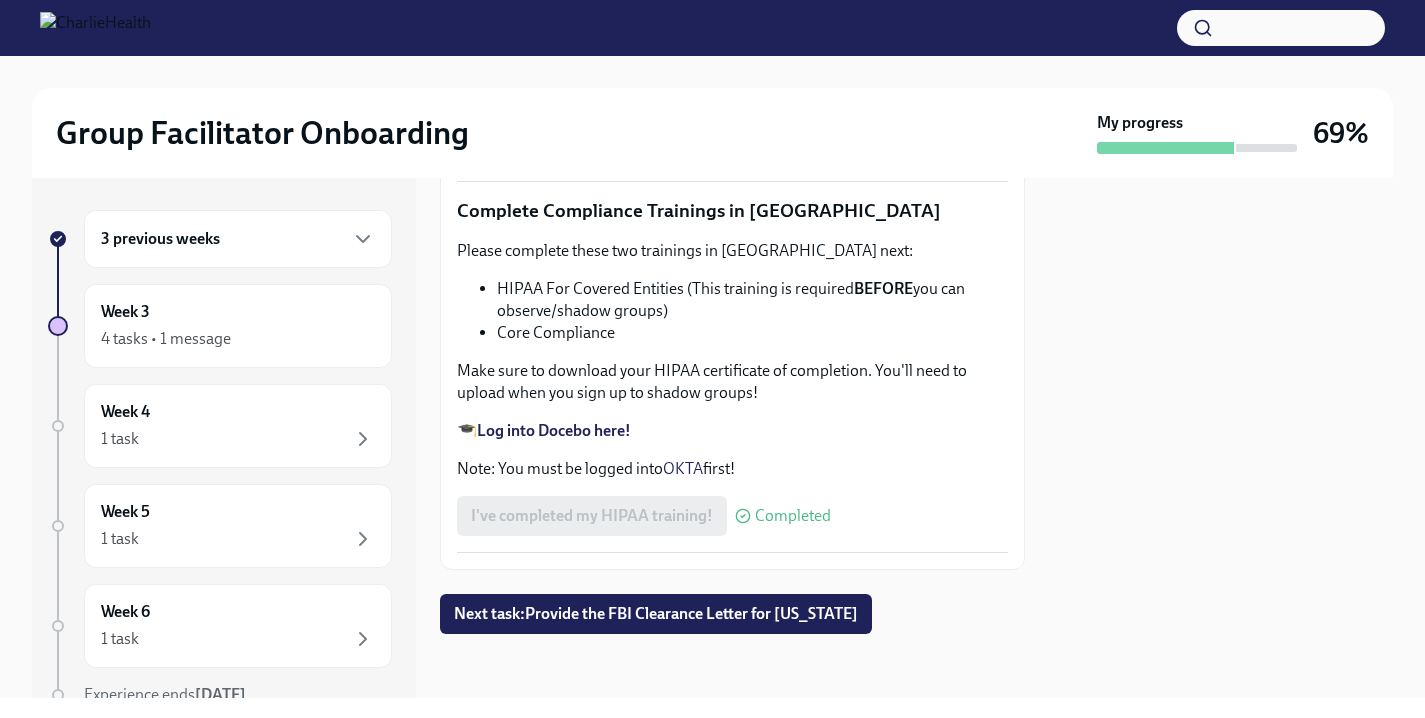 scroll, scrollTop: 4894, scrollLeft: 0, axis: vertical 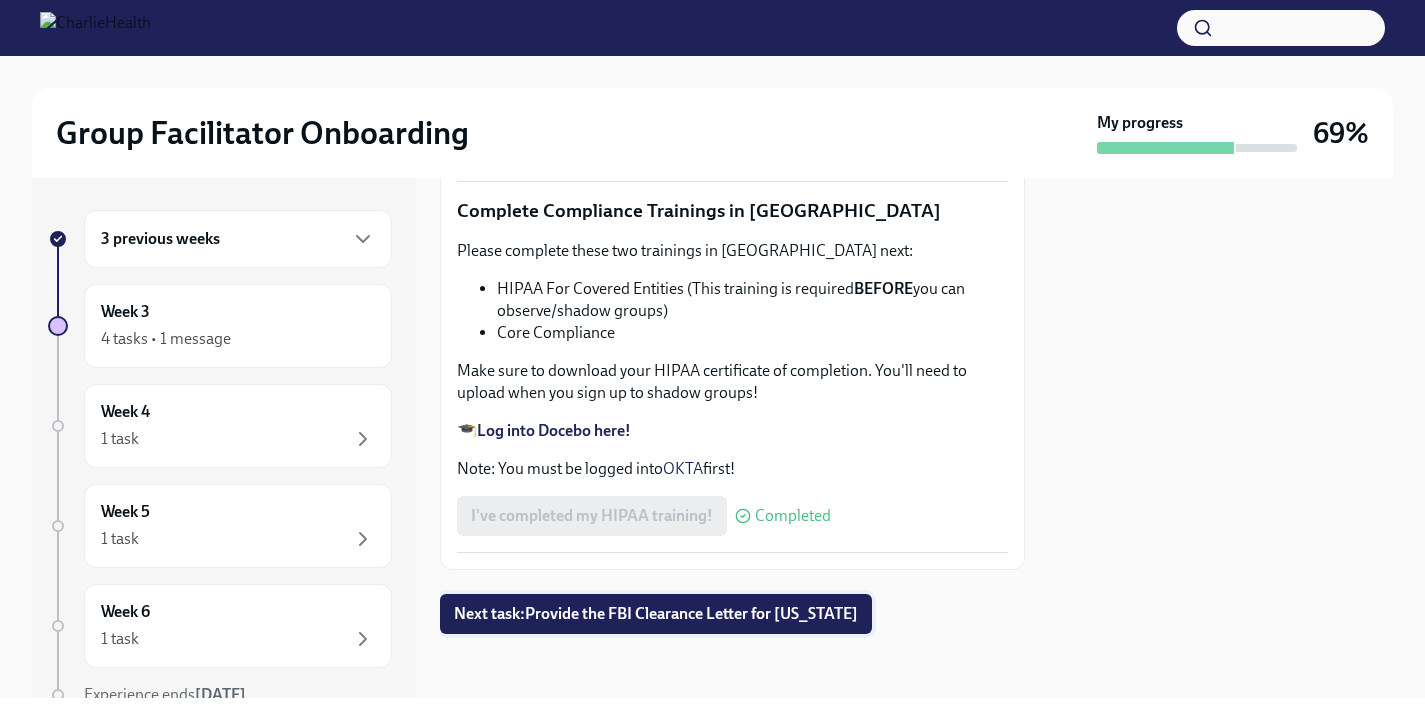click on "Next task :  Provide the FBI Clearance Letter for [US_STATE]" at bounding box center [656, 614] 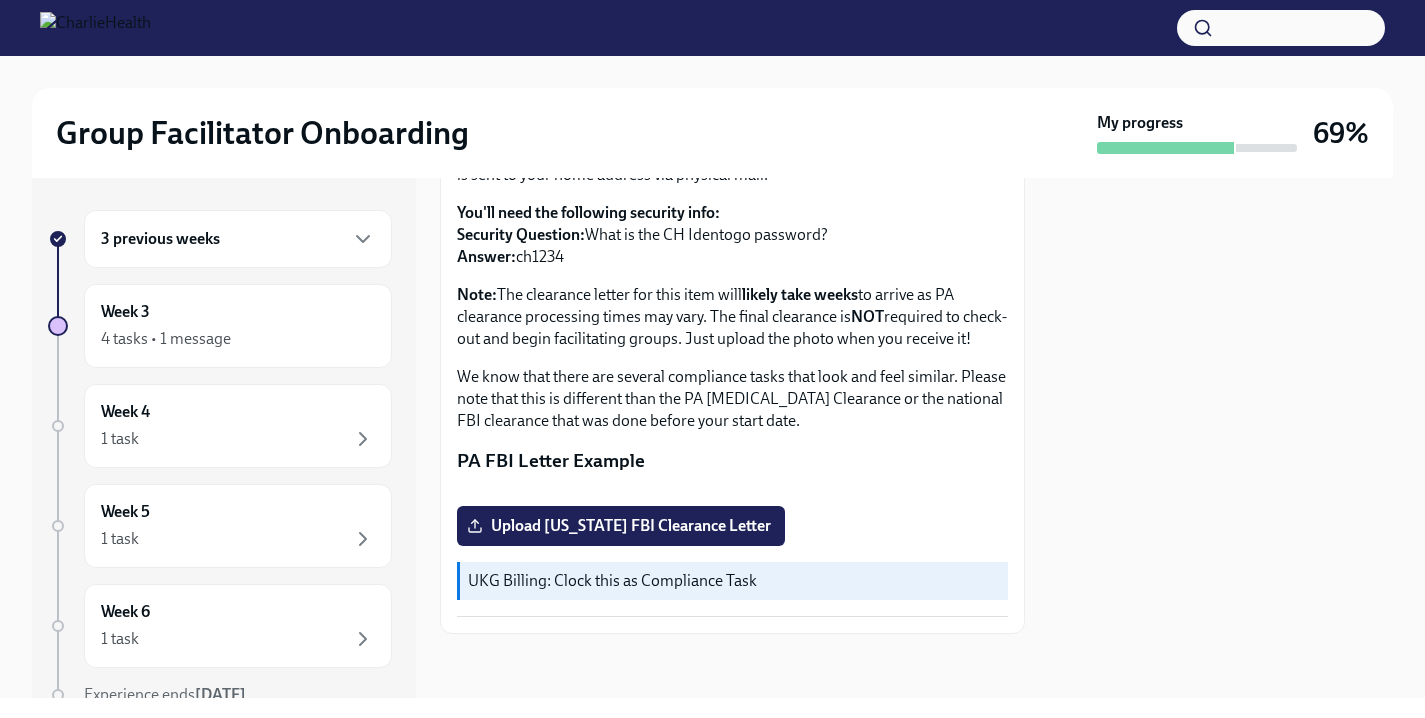 scroll, scrollTop: 0, scrollLeft: 0, axis: both 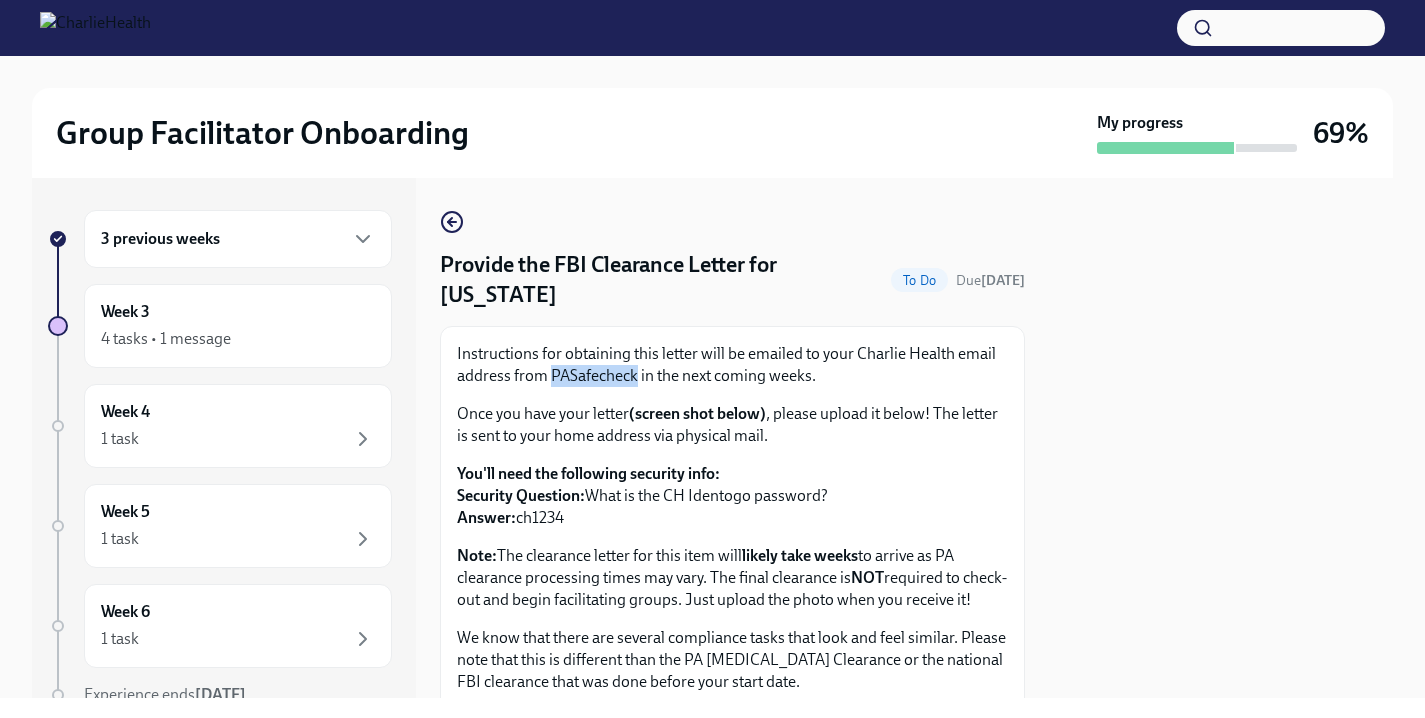drag, startPoint x: 591, startPoint y: 372, endPoint x: 673, endPoint y: 382, distance: 82.607506 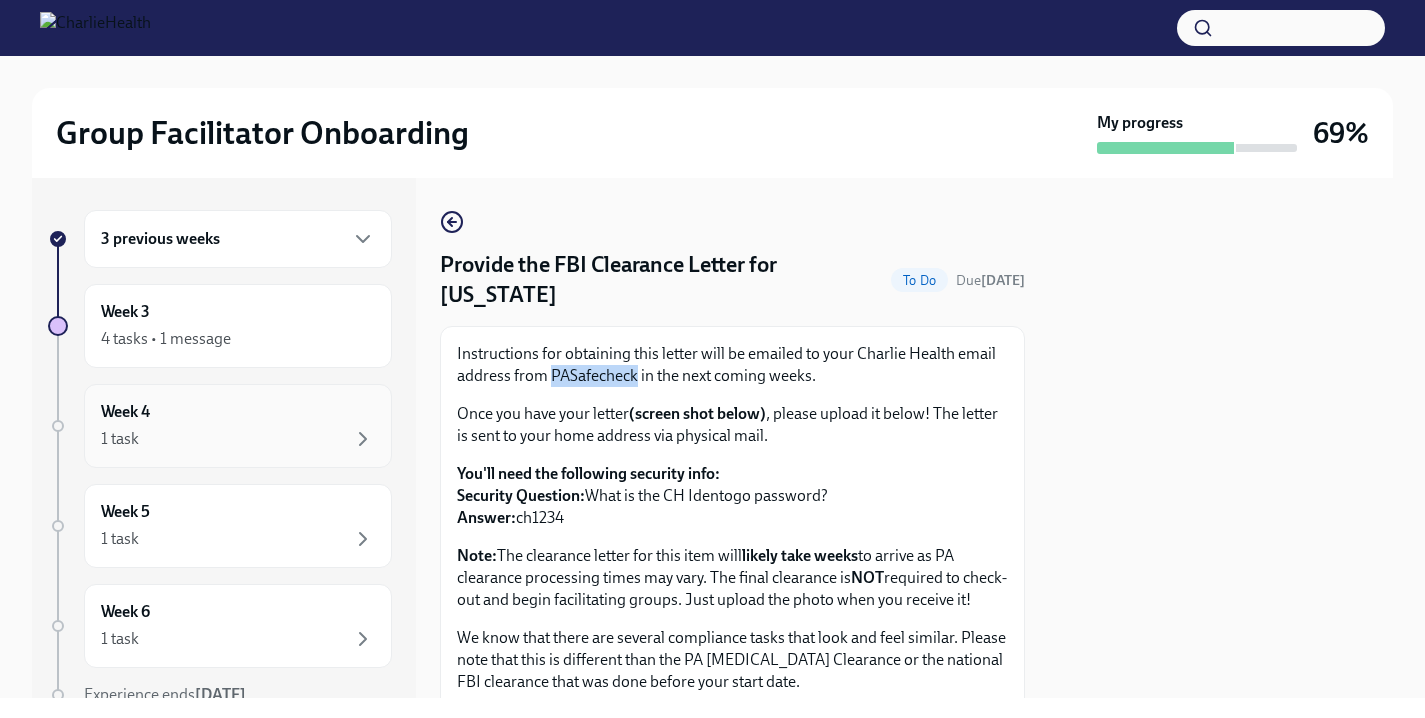 click on "Week 4 1 task" at bounding box center [238, 426] 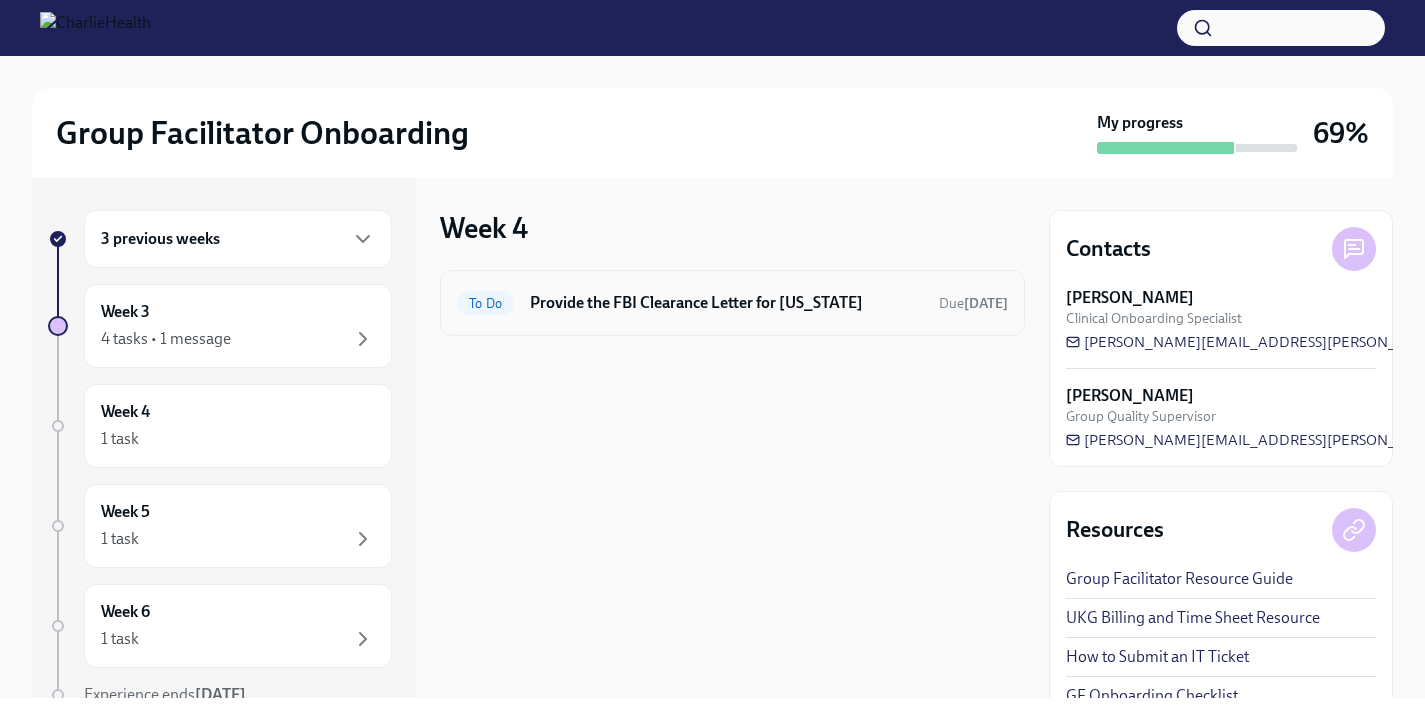 click on "To Do Provide the FBI Clearance Letter for [US_STATE] Due  [DATE]" at bounding box center [732, 303] 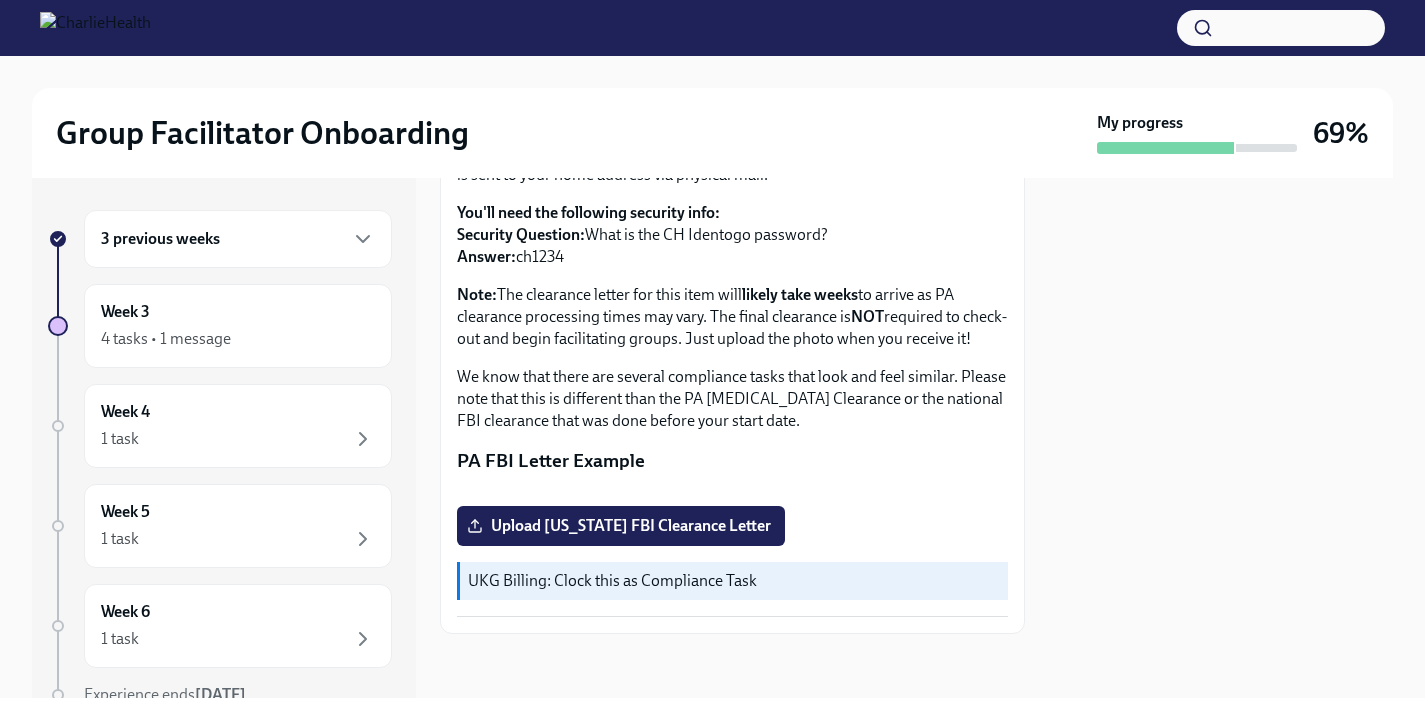 scroll, scrollTop: 462, scrollLeft: 0, axis: vertical 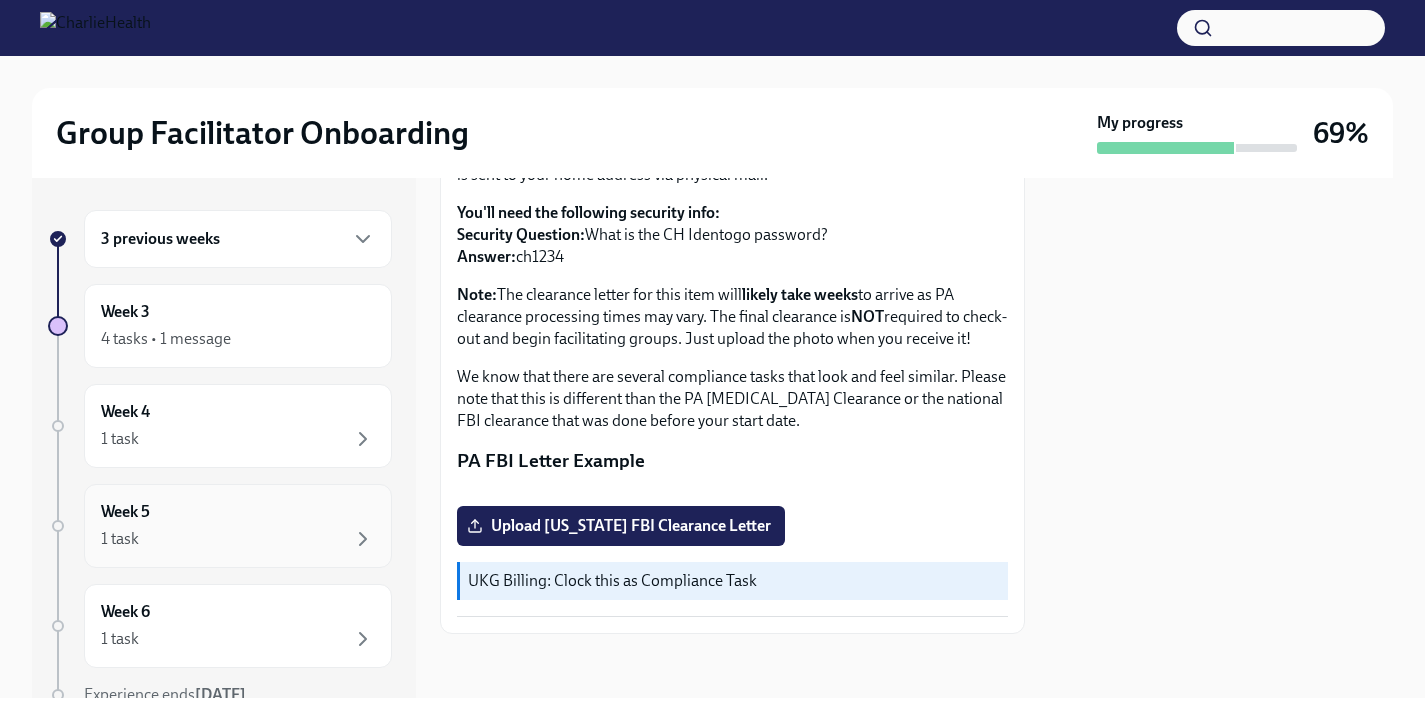 click on "Week 5 1 task" at bounding box center (238, 526) 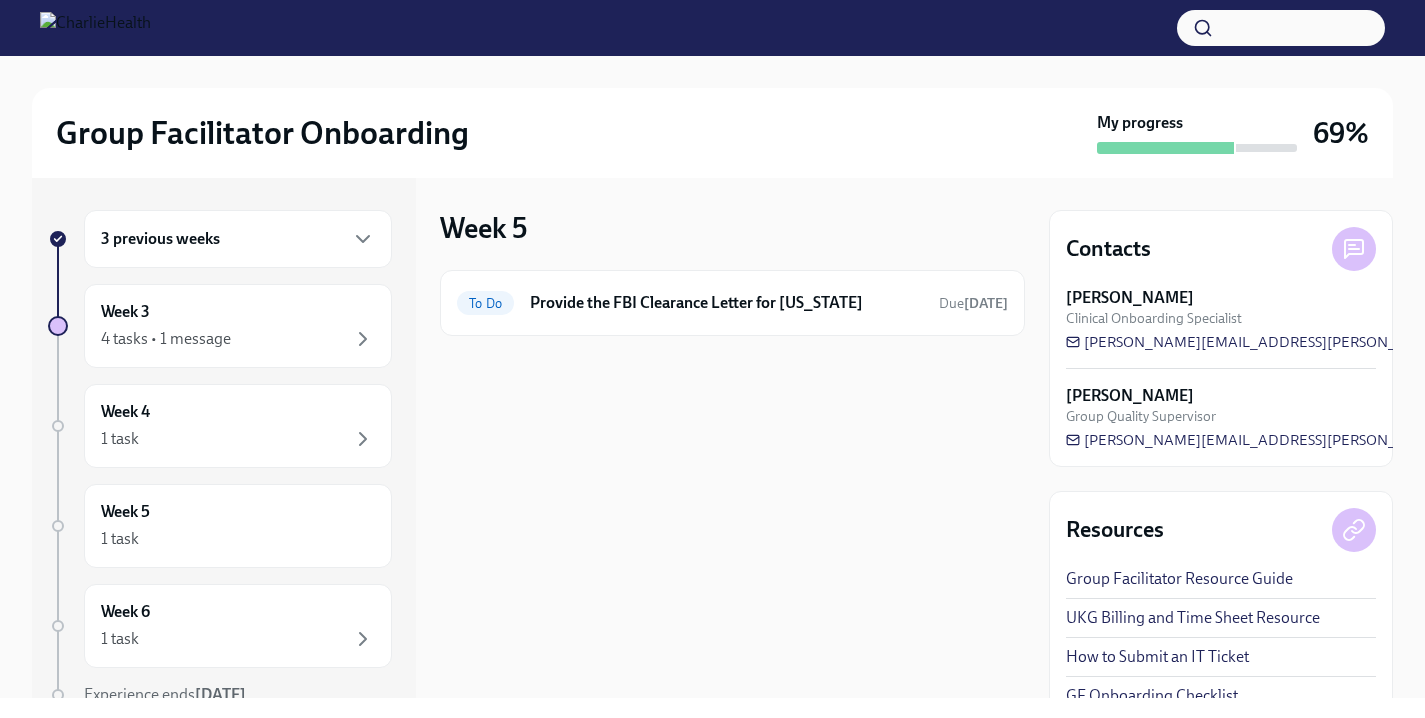 scroll, scrollTop: 88, scrollLeft: 0, axis: vertical 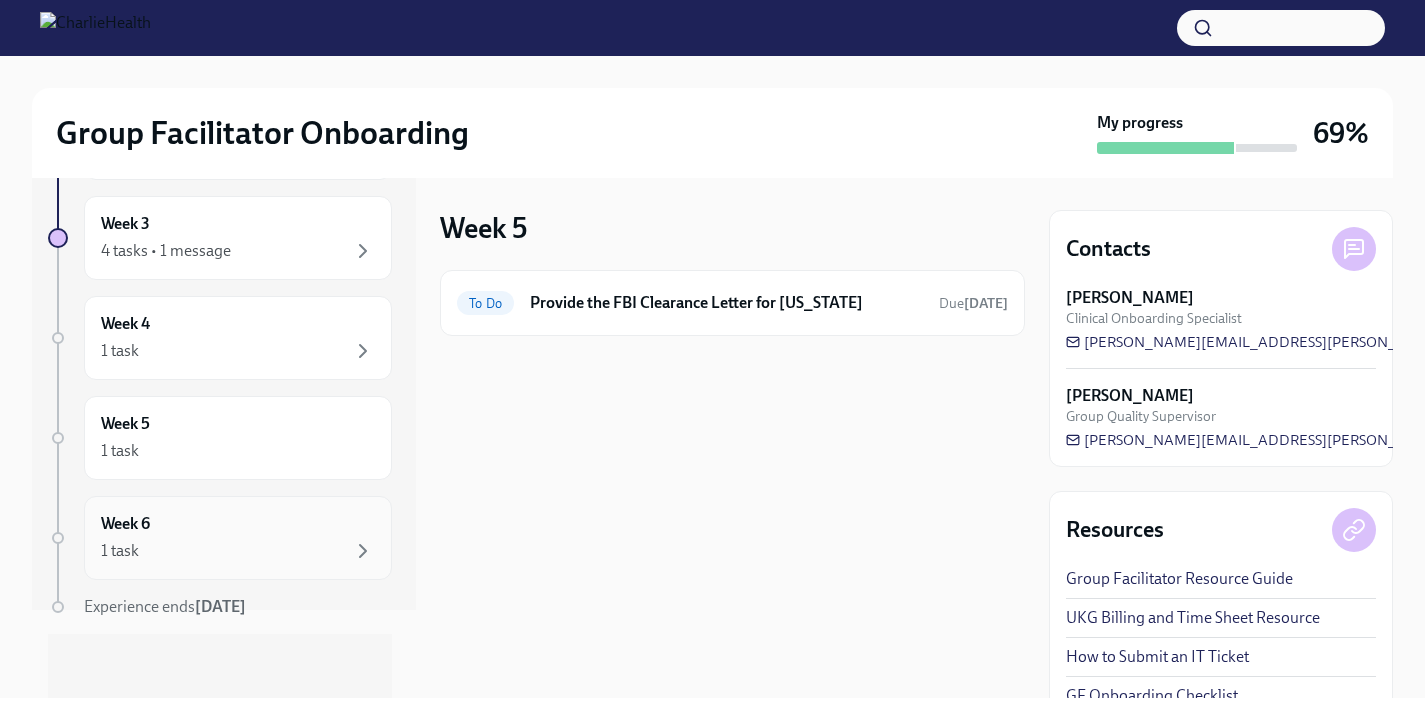 click on "1 task" at bounding box center [238, 551] 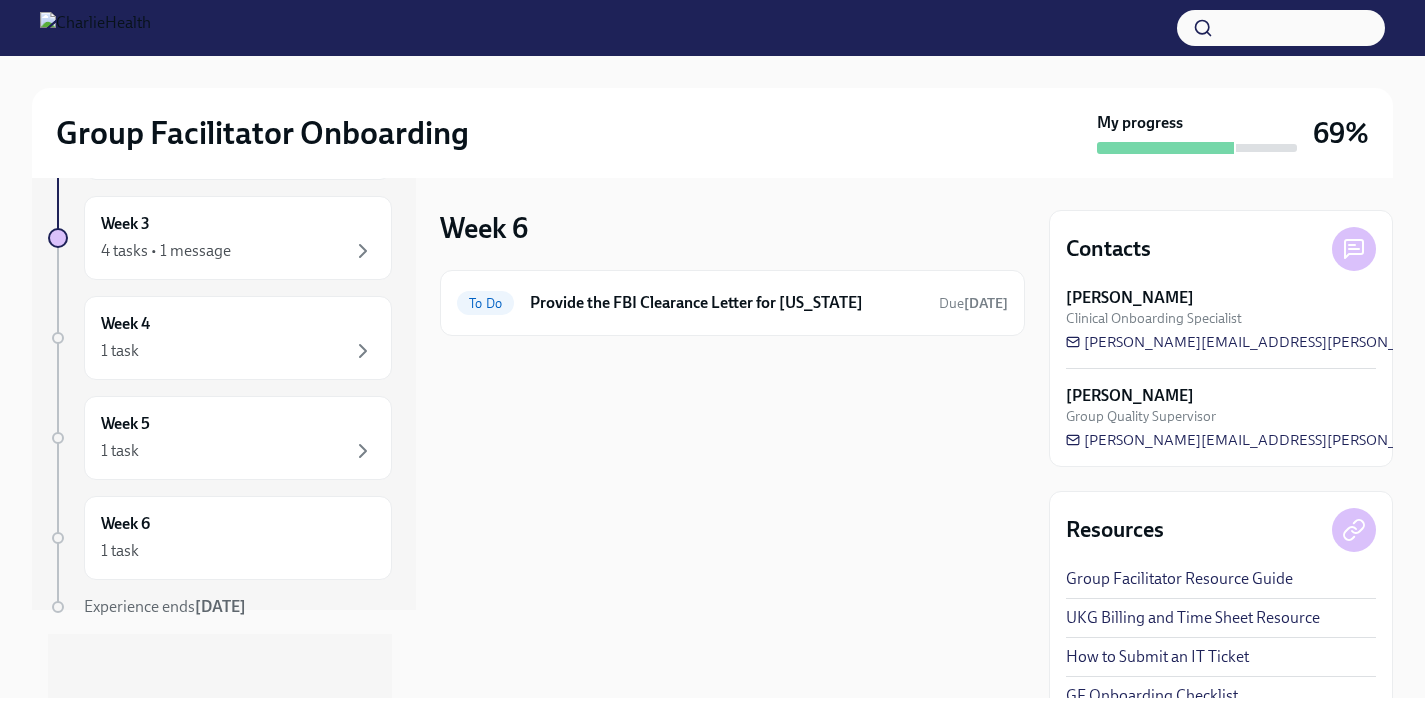 scroll, scrollTop: 0, scrollLeft: 0, axis: both 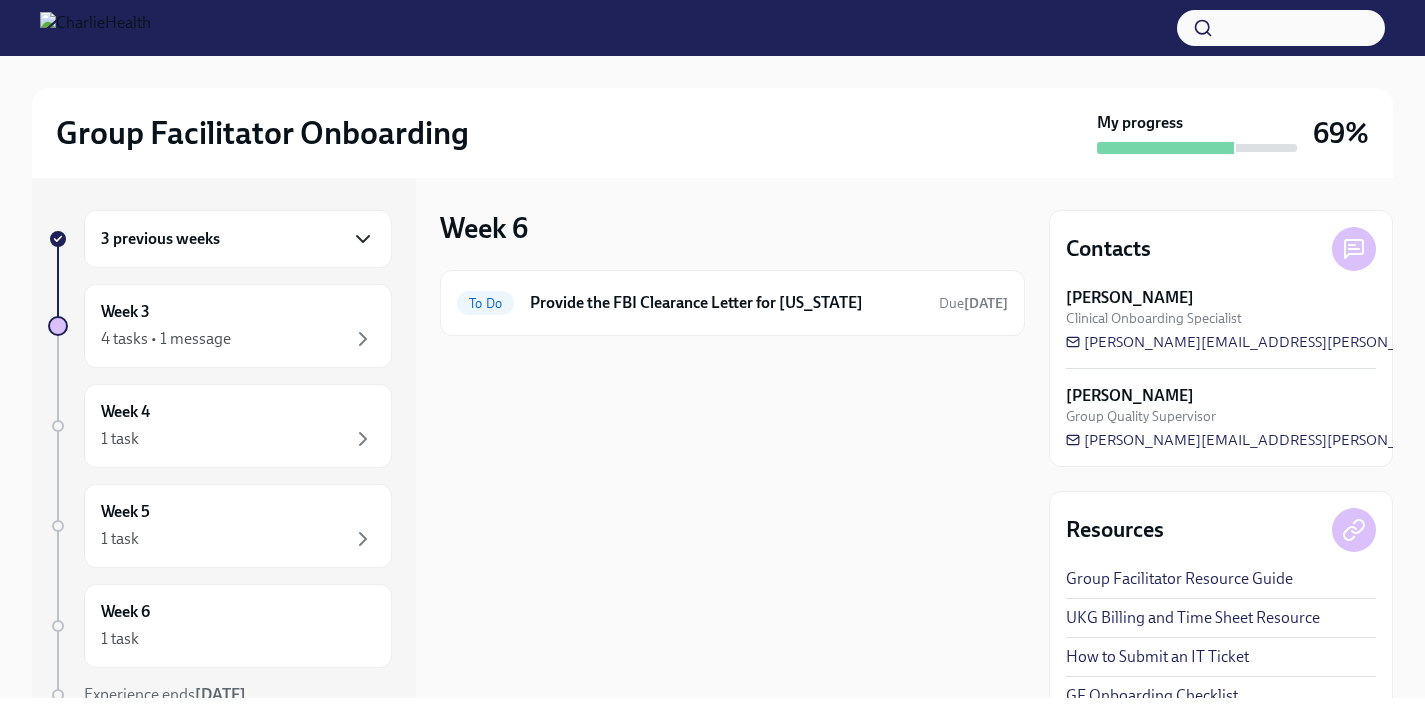 click 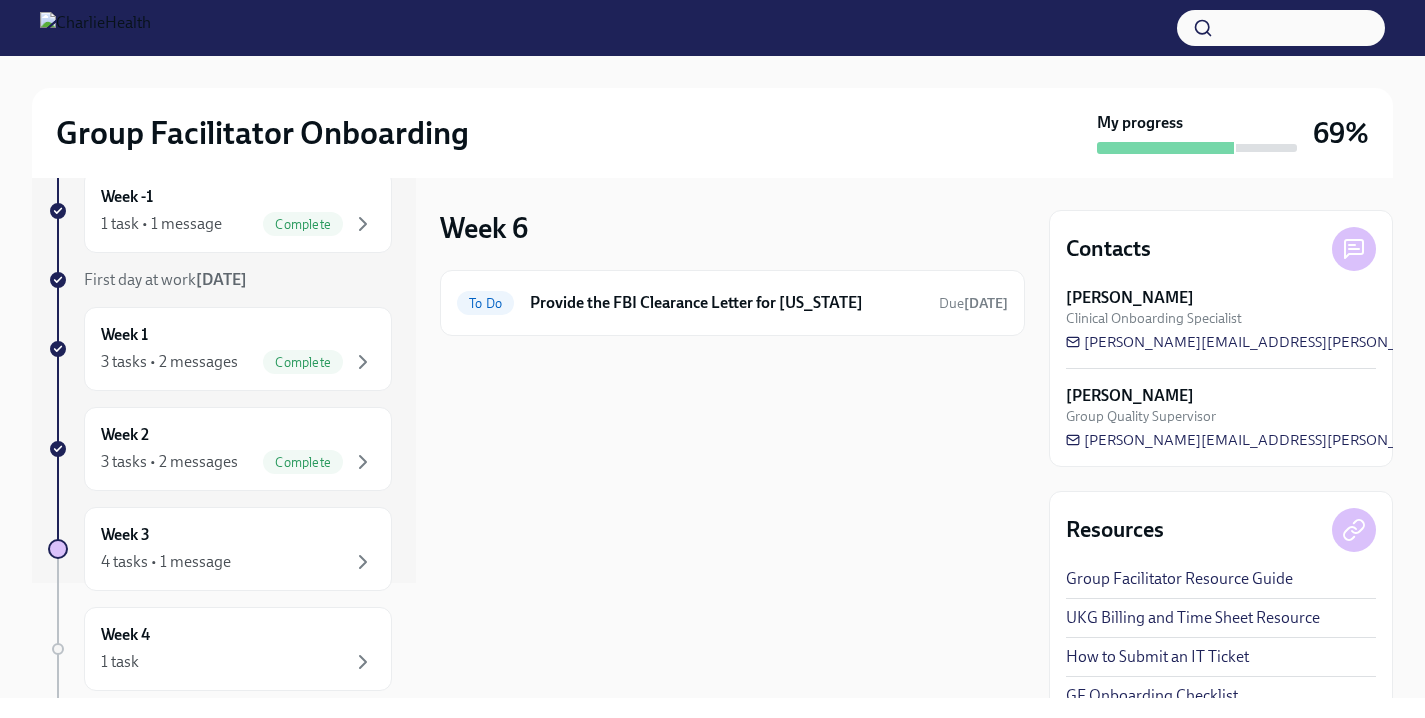 scroll, scrollTop: 119, scrollLeft: 0, axis: vertical 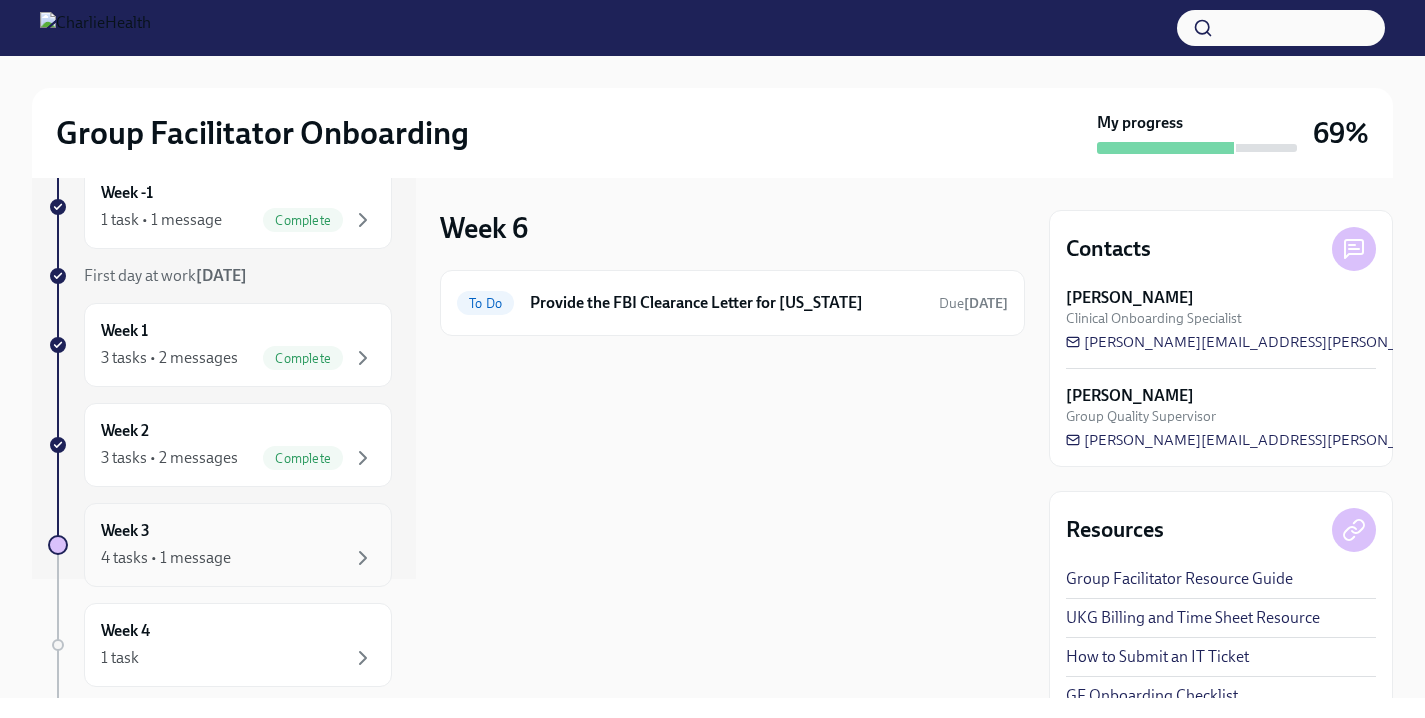 click on "Week 3 4 tasks • 1 message" at bounding box center (238, 545) 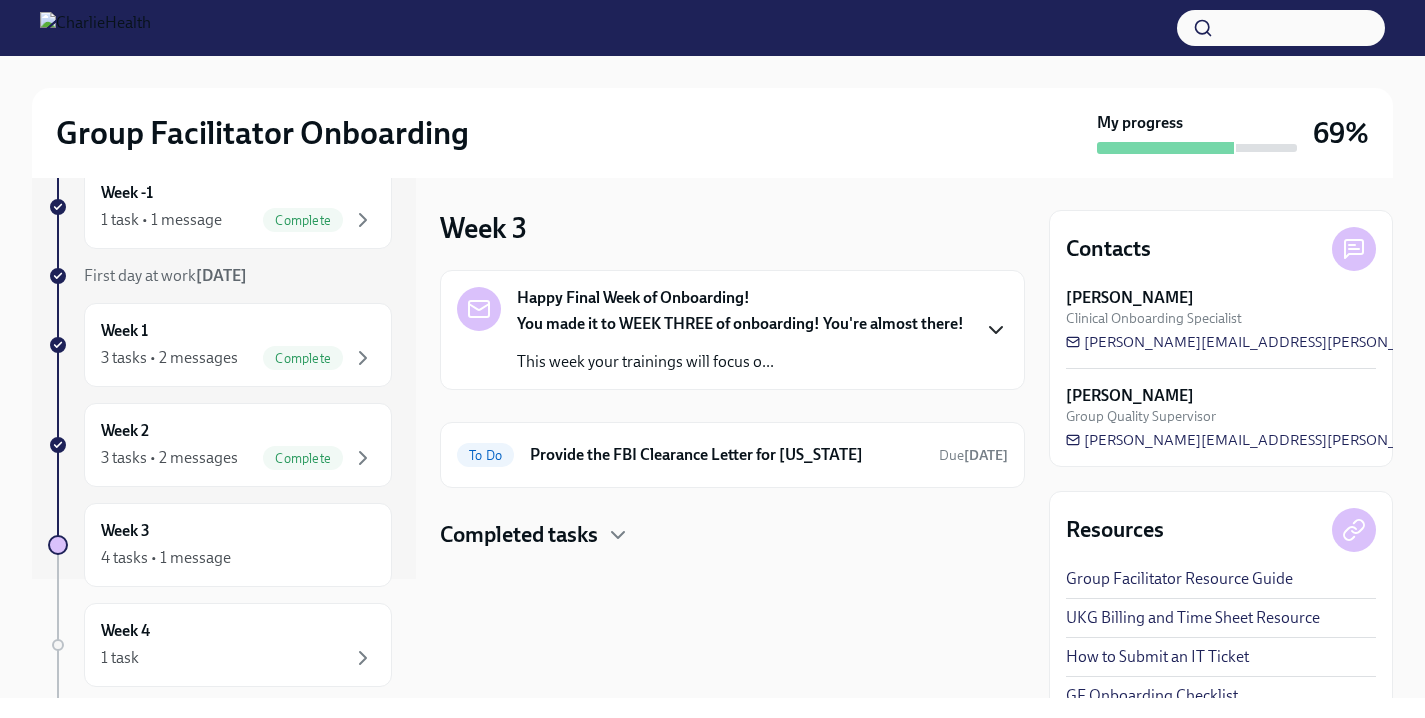 click 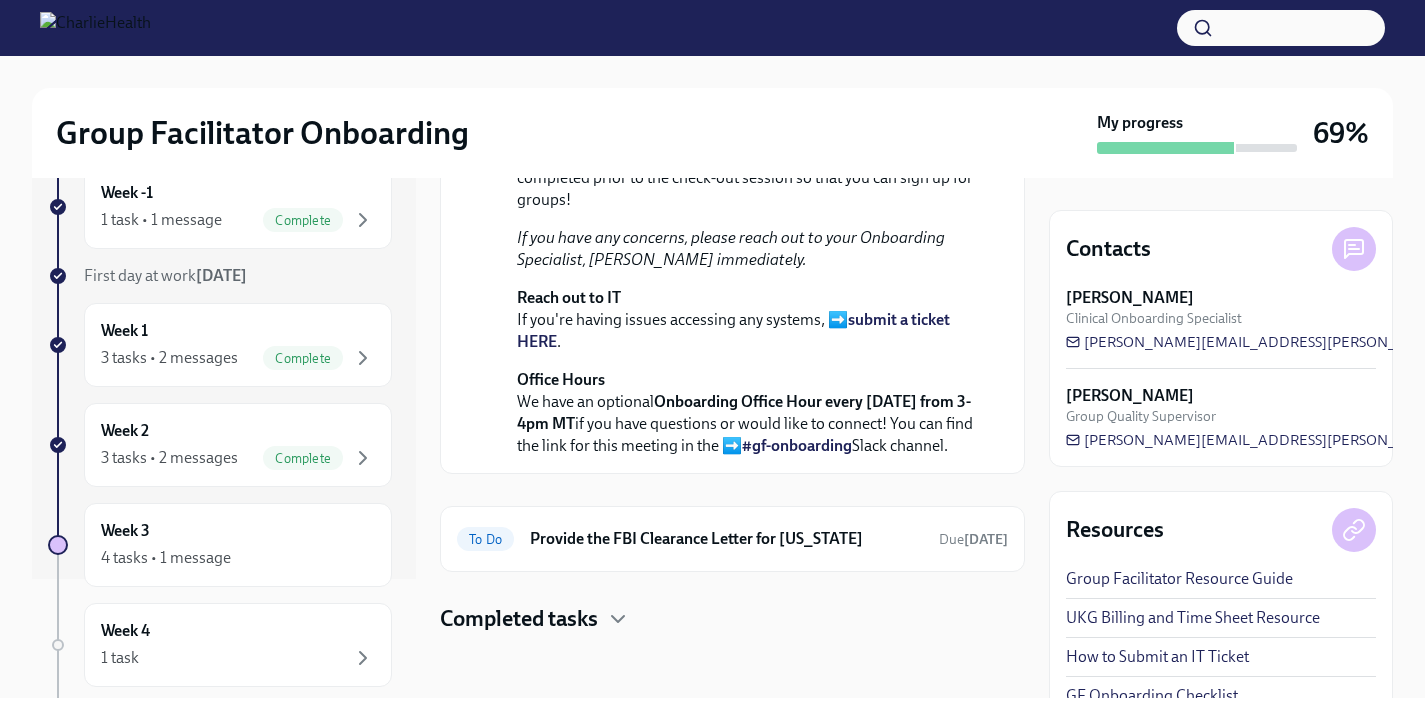 scroll, scrollTop: 746, scrollLeft: 0, axis: vertical 